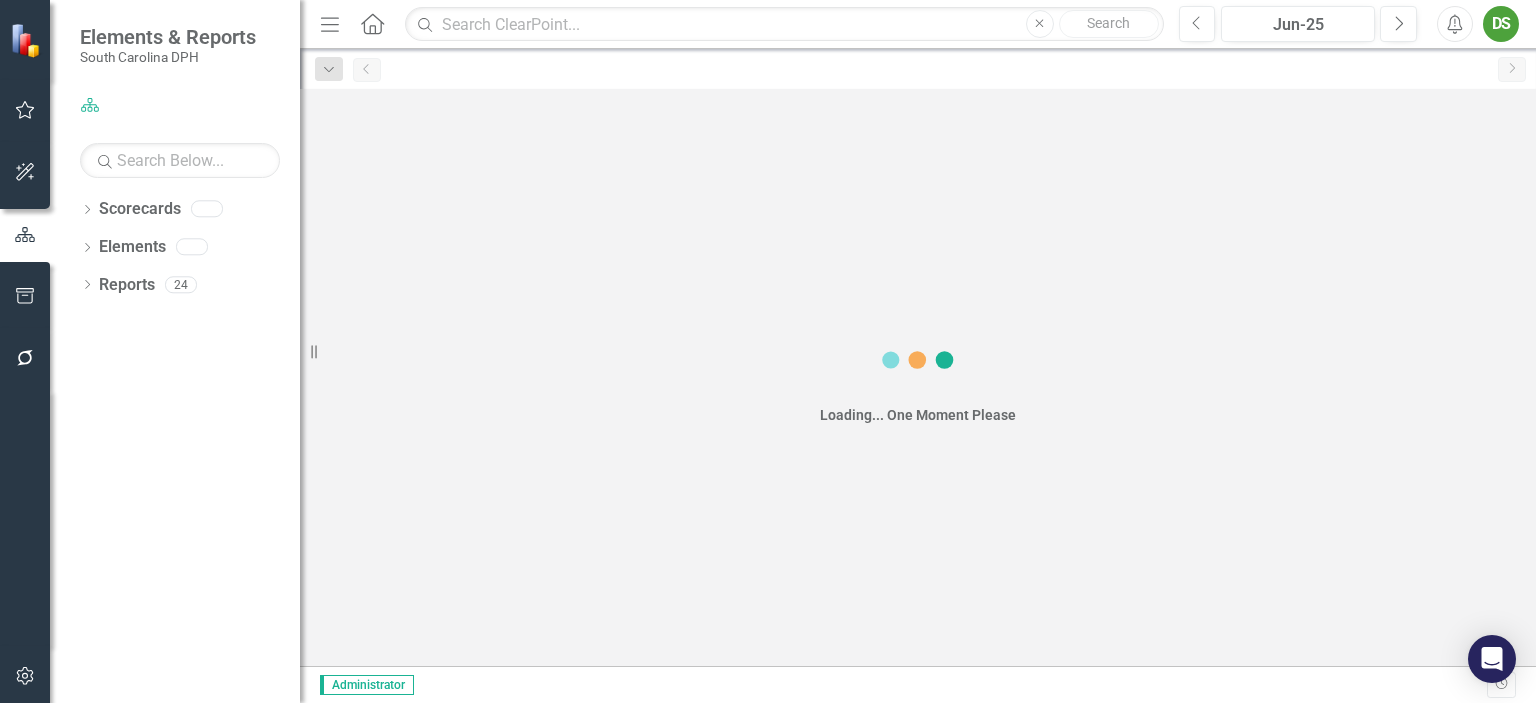 scroll, scrollTop: 0, scrollLeft: 0, axis: both 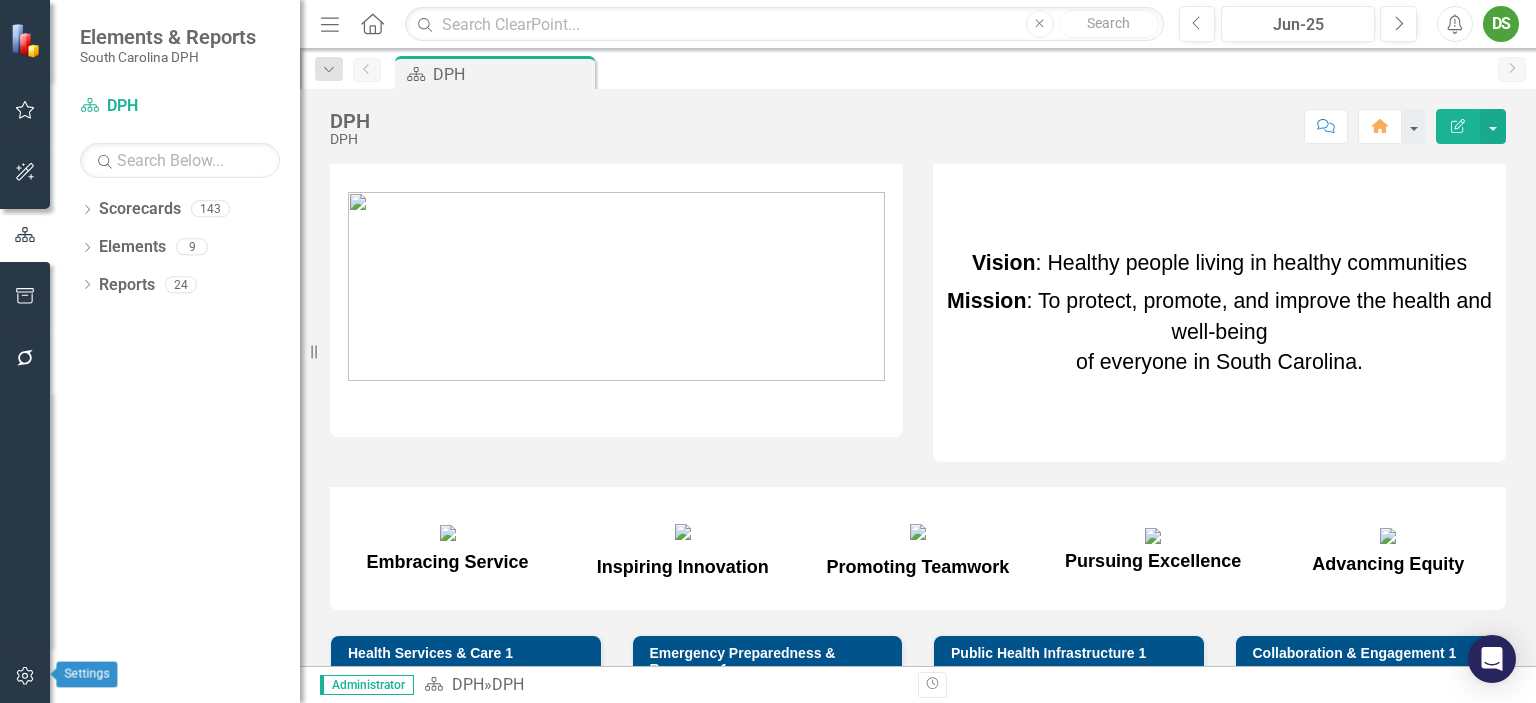 click at bounding box center (24, 676) 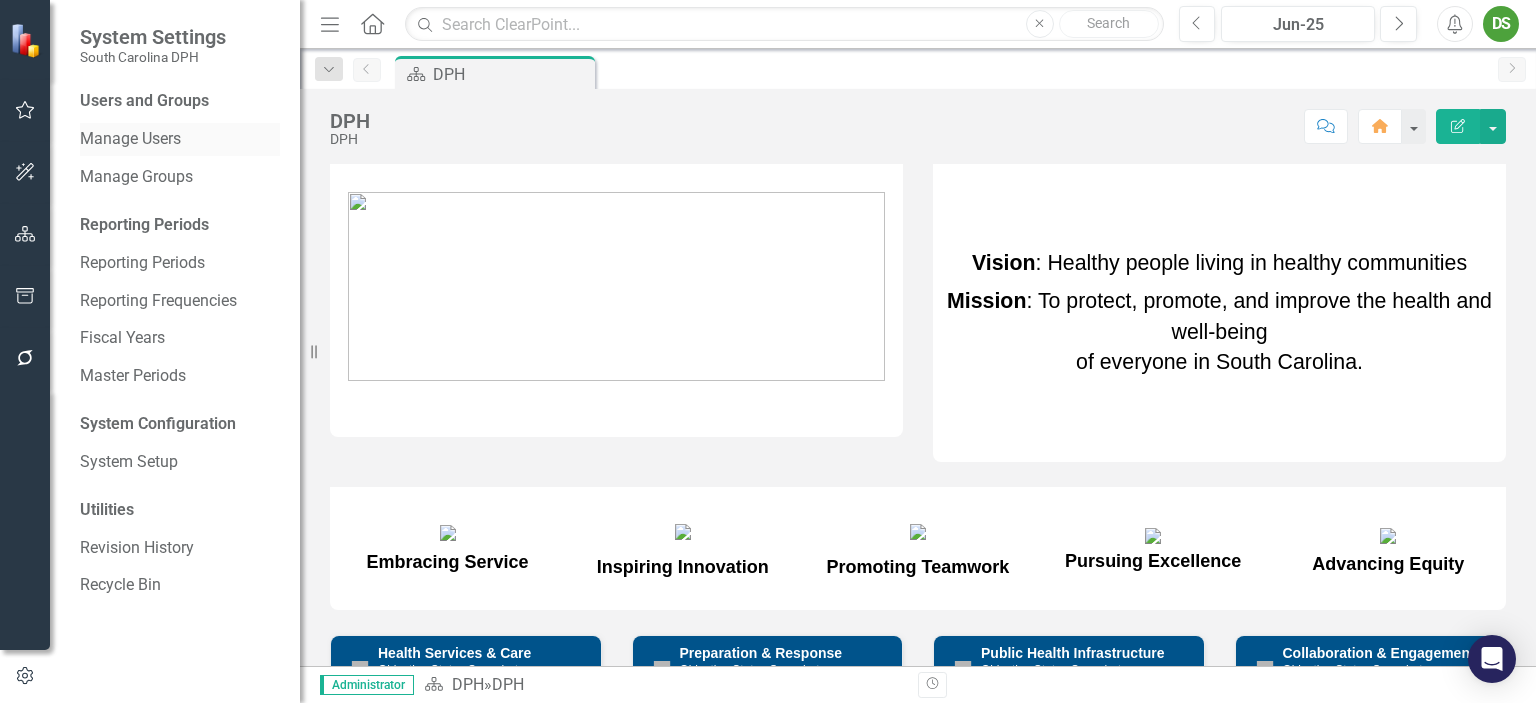 click on "Manage Users" at bounding box center [180, 139] 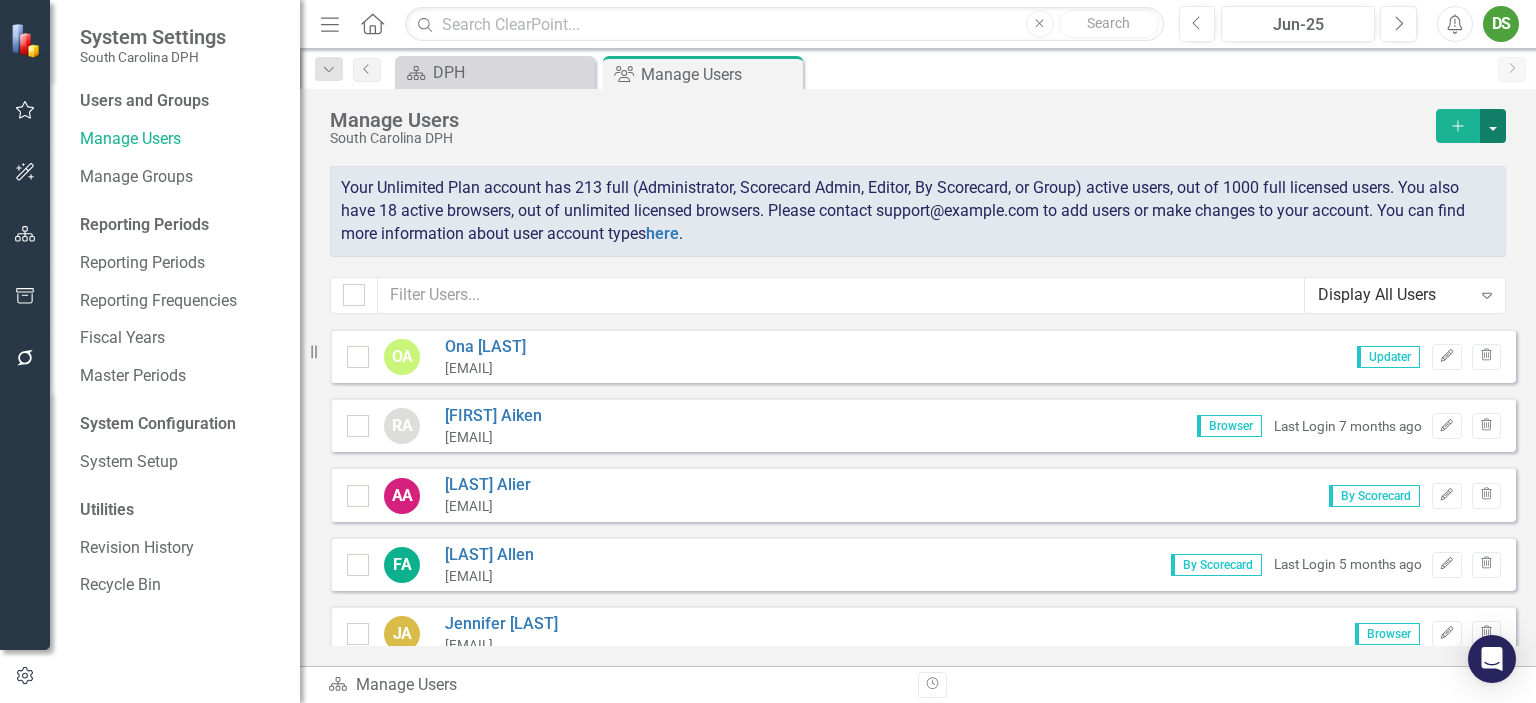click at bounding box center [1493, 126] 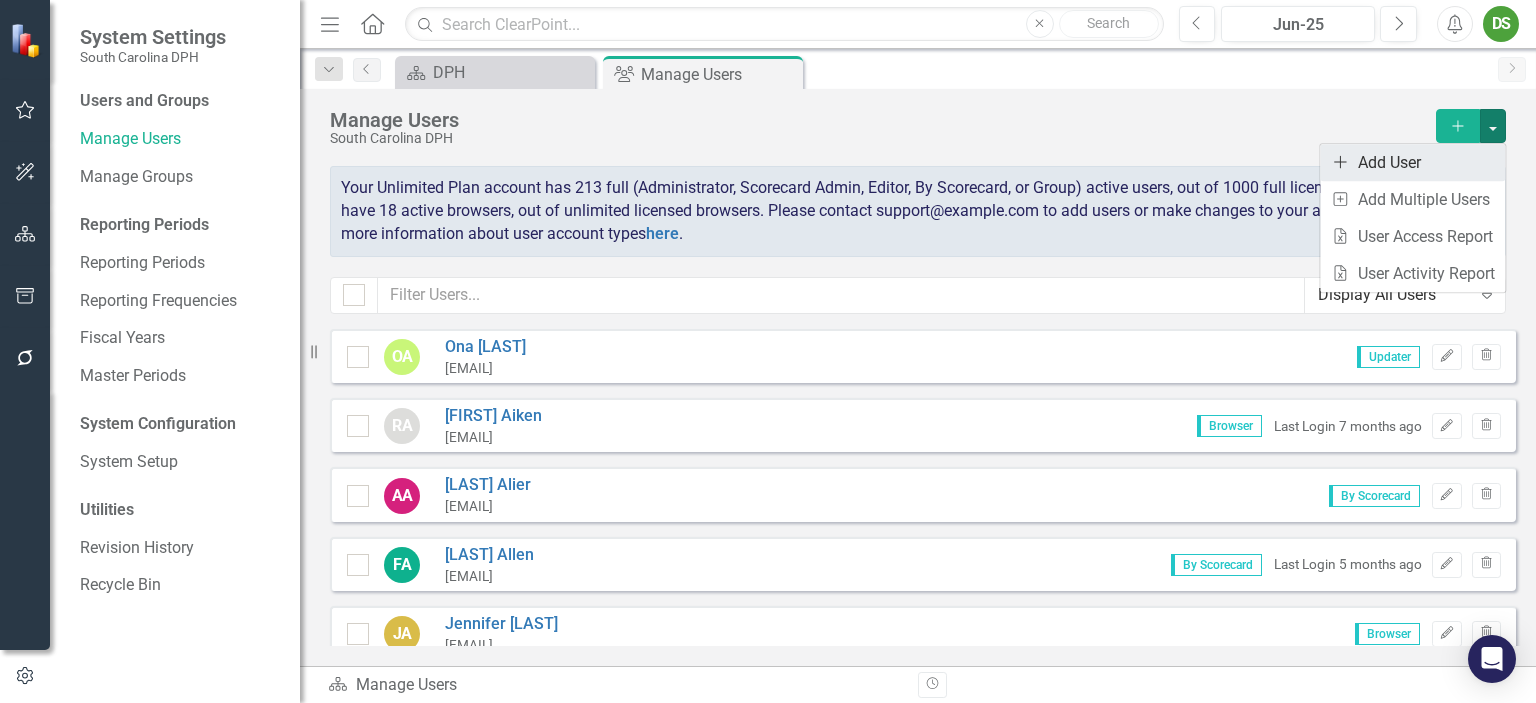 click on "icon.addUser Add User" at bounding box center (1412, 162) 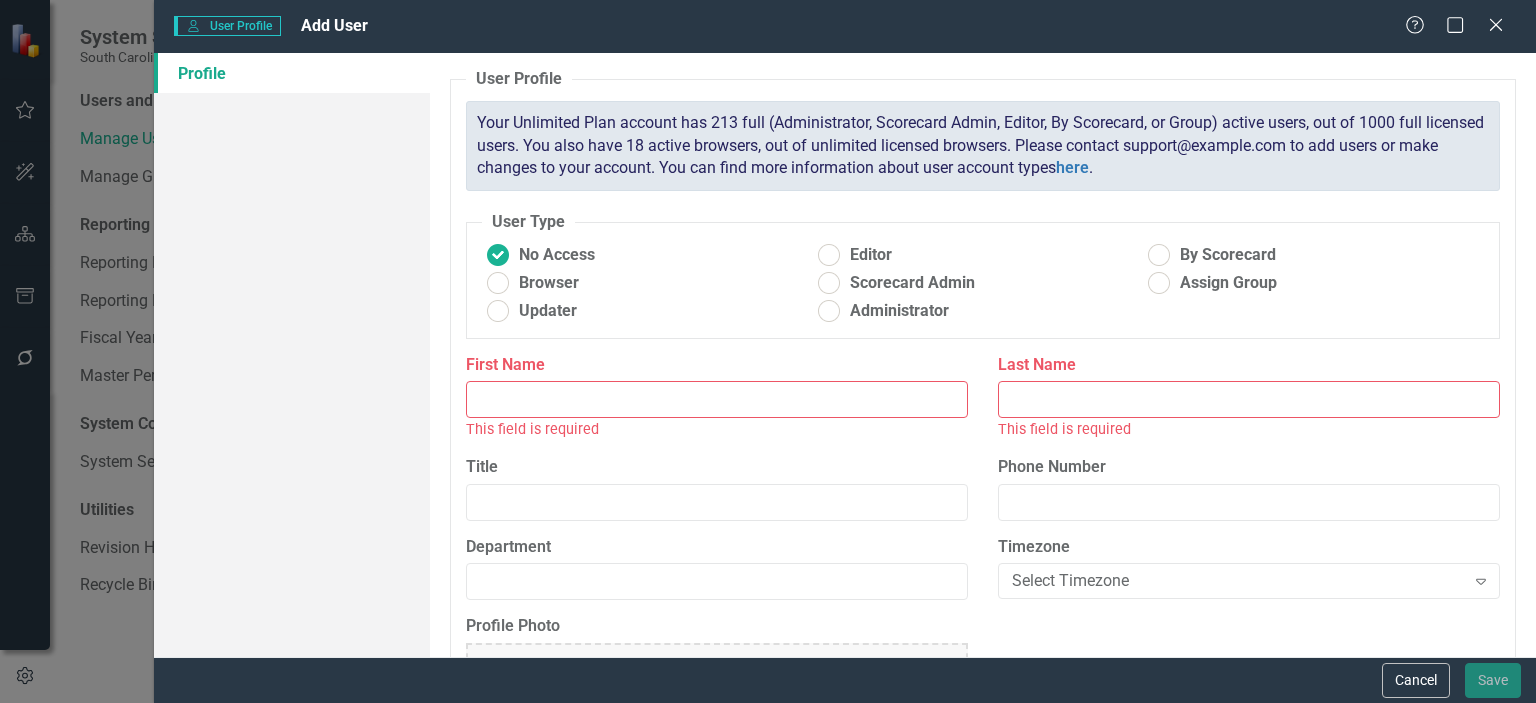 click on "First Name" at bounding box center (717, 399) 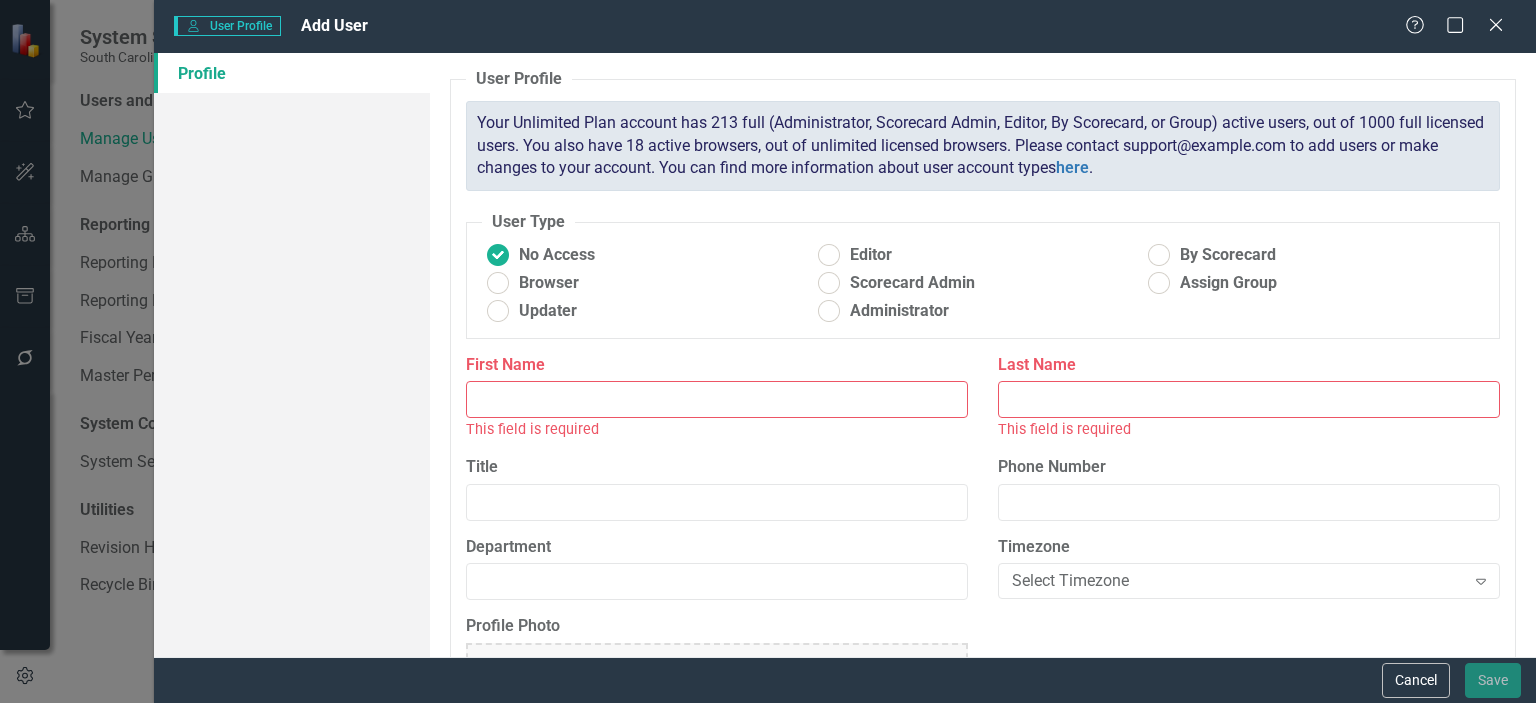paste on "[FIRST] [LAST]" 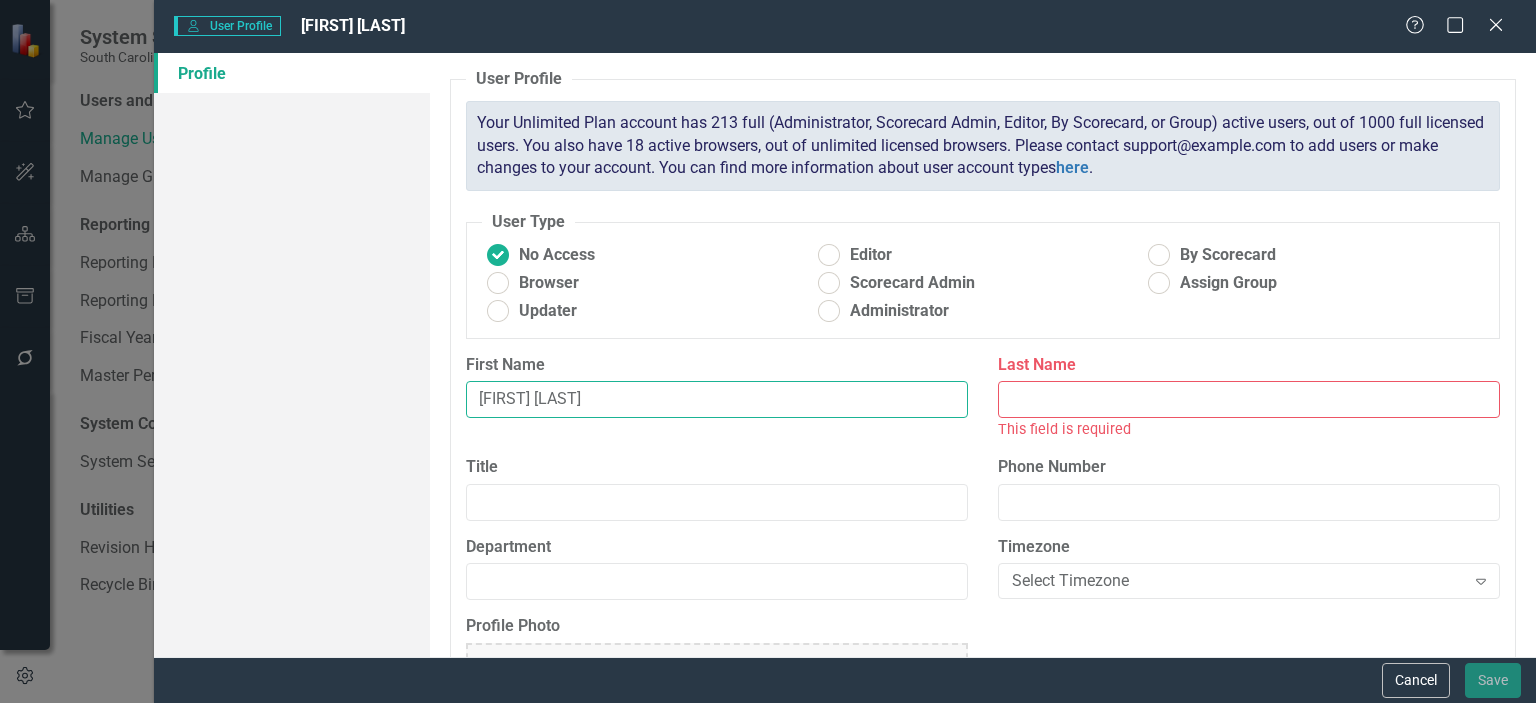 drag, startPoint x: 551, startPoint y: 391, endPoint x: 644, endPoint y: 401, distance: 93.53609 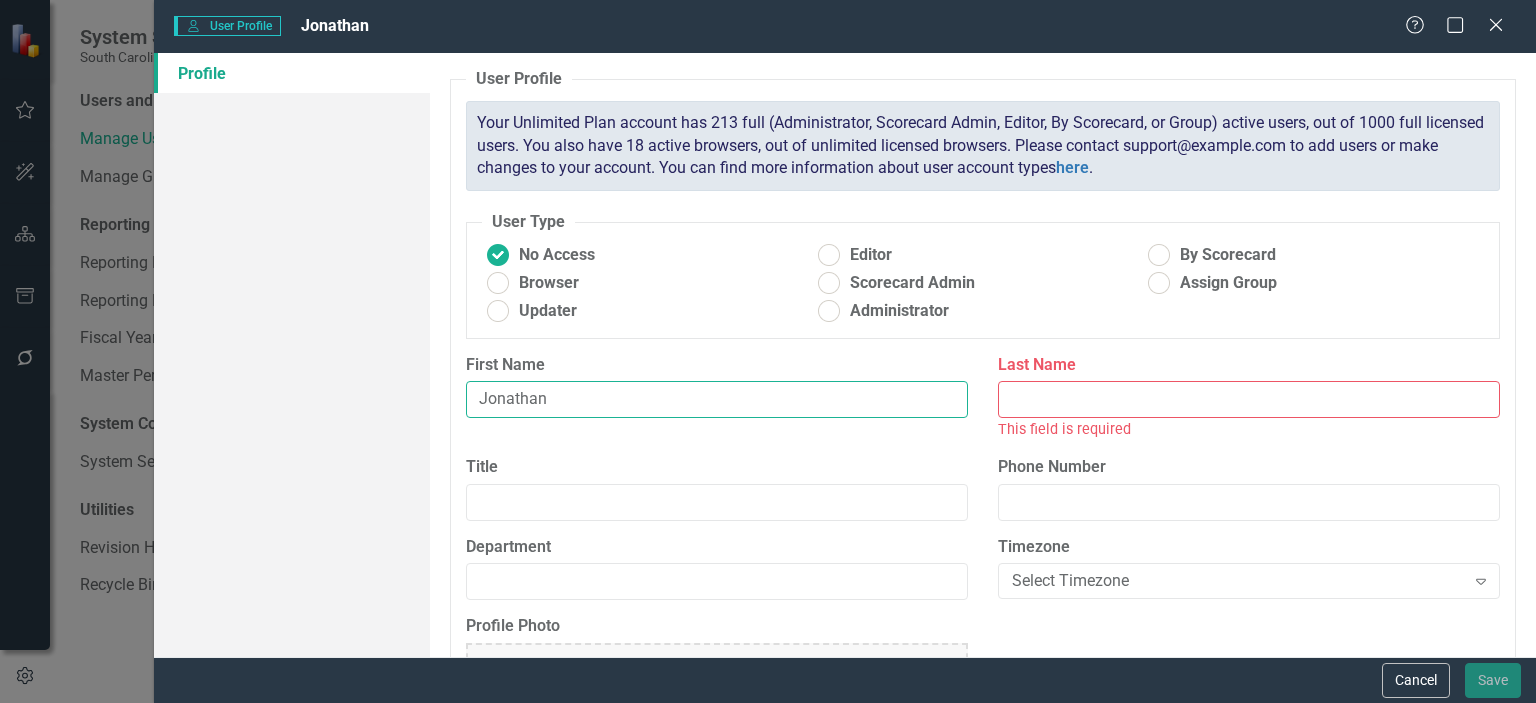 type on "Jonathan" 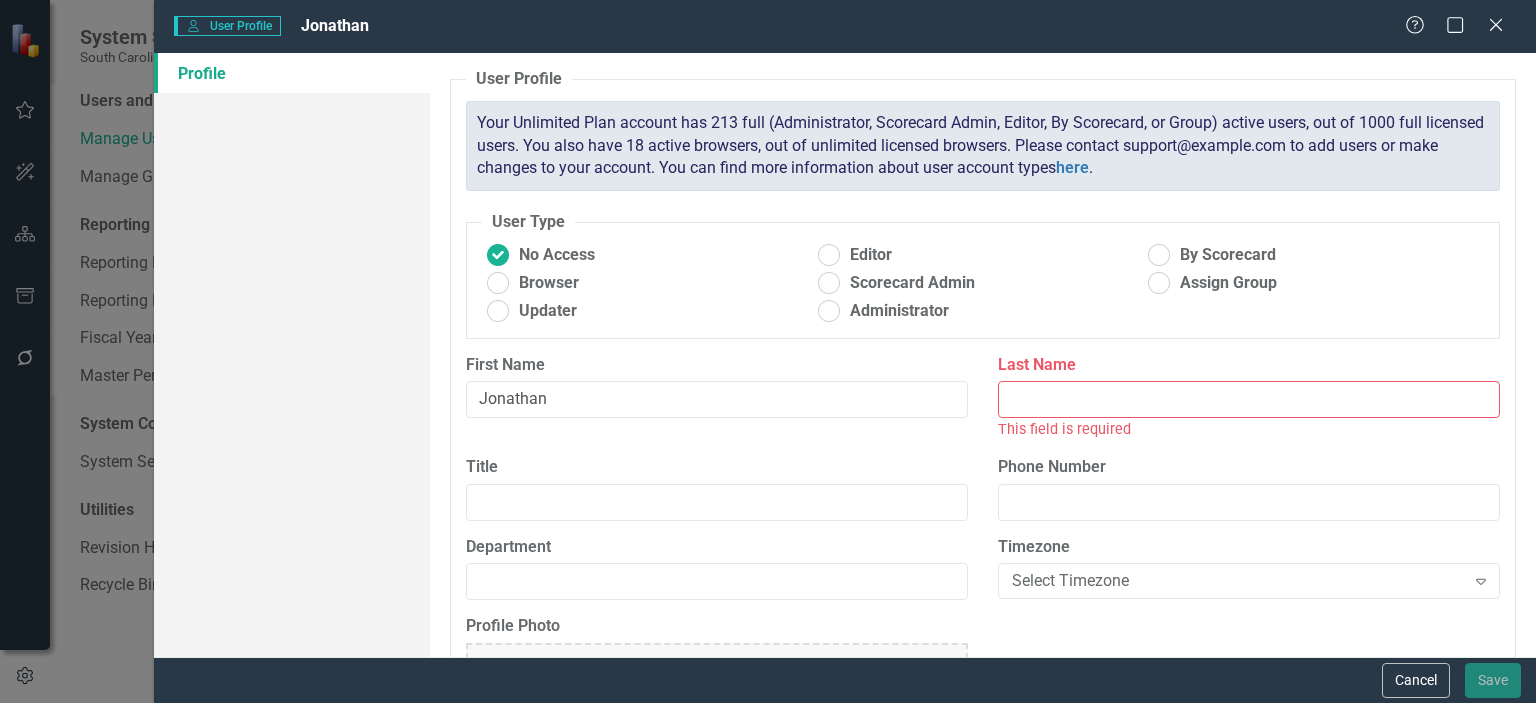click on "Last Name" at bounding box center [1249, 399] 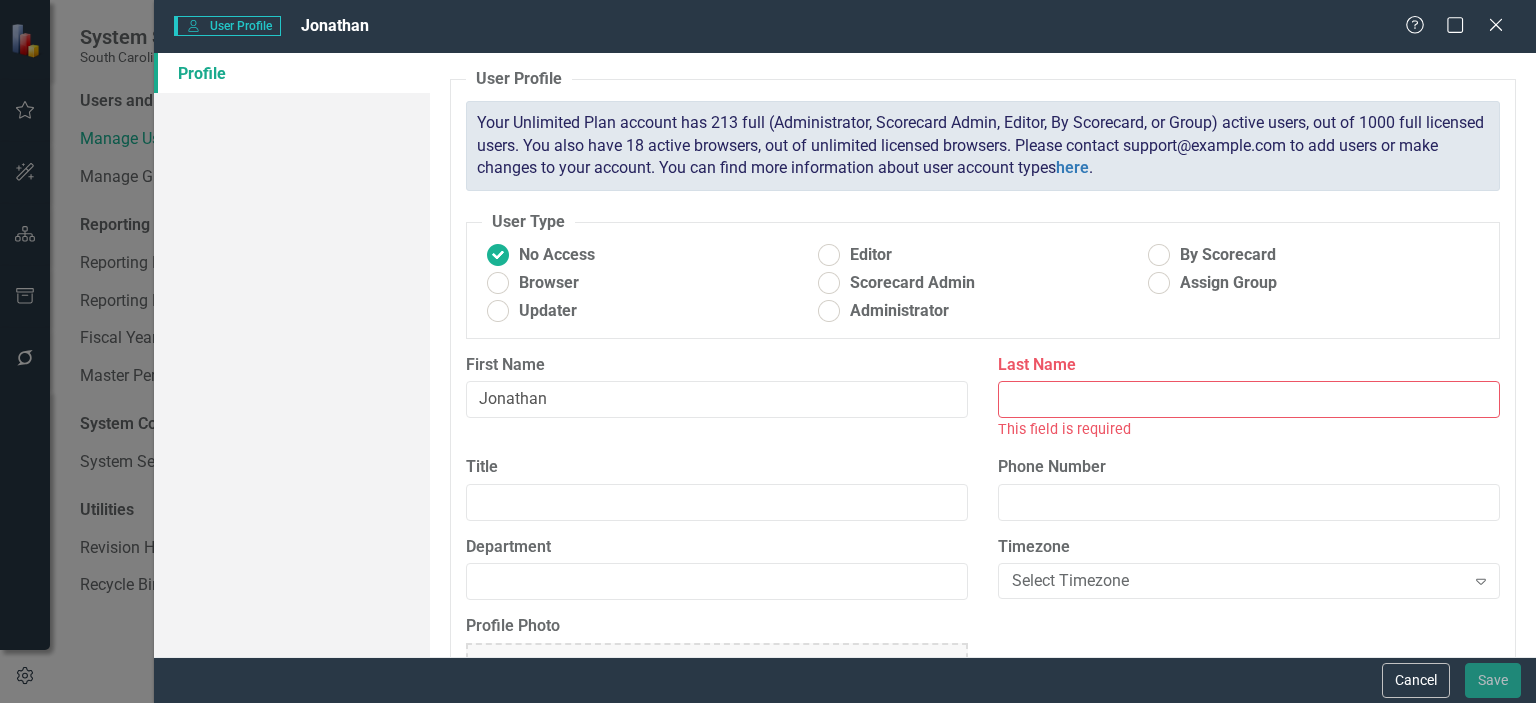 paste on "[LAST]" 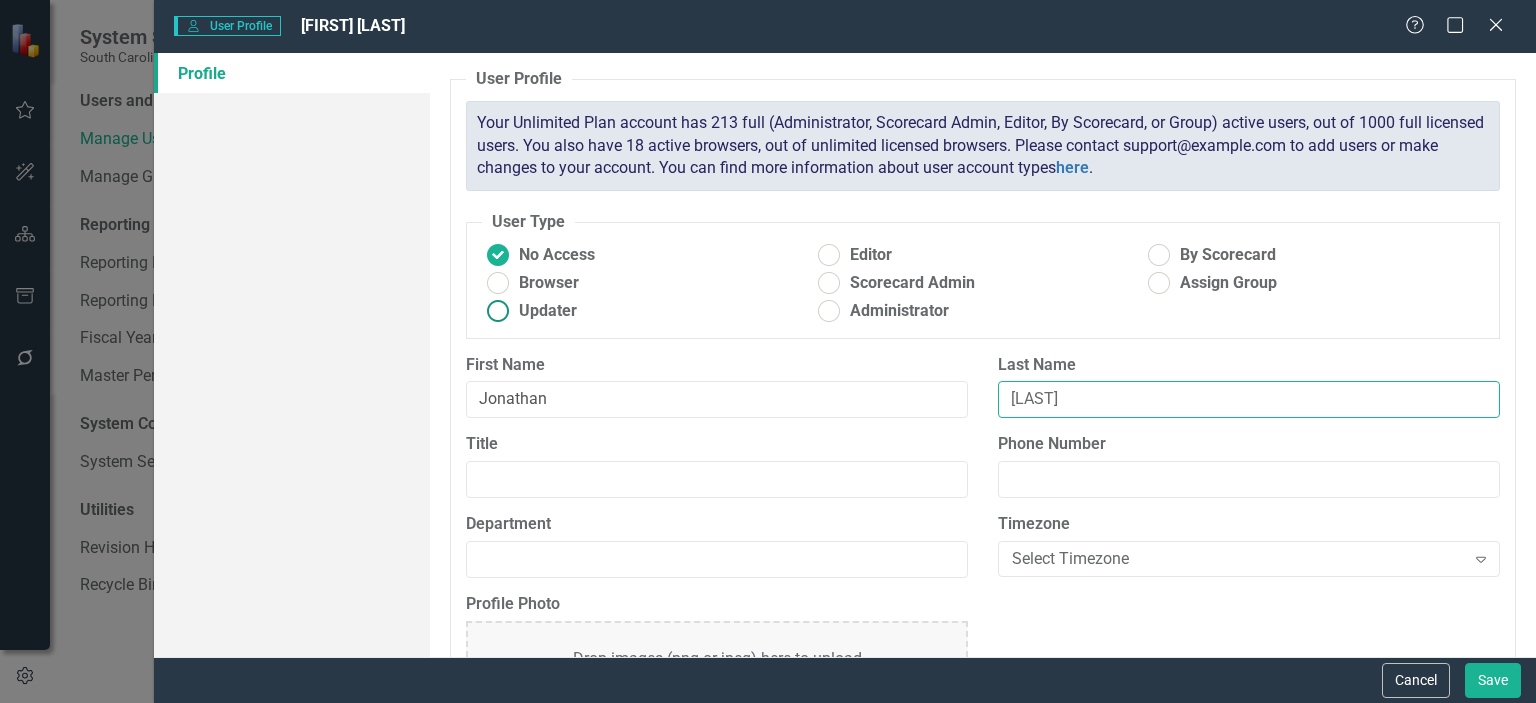 type on "[LAST]" 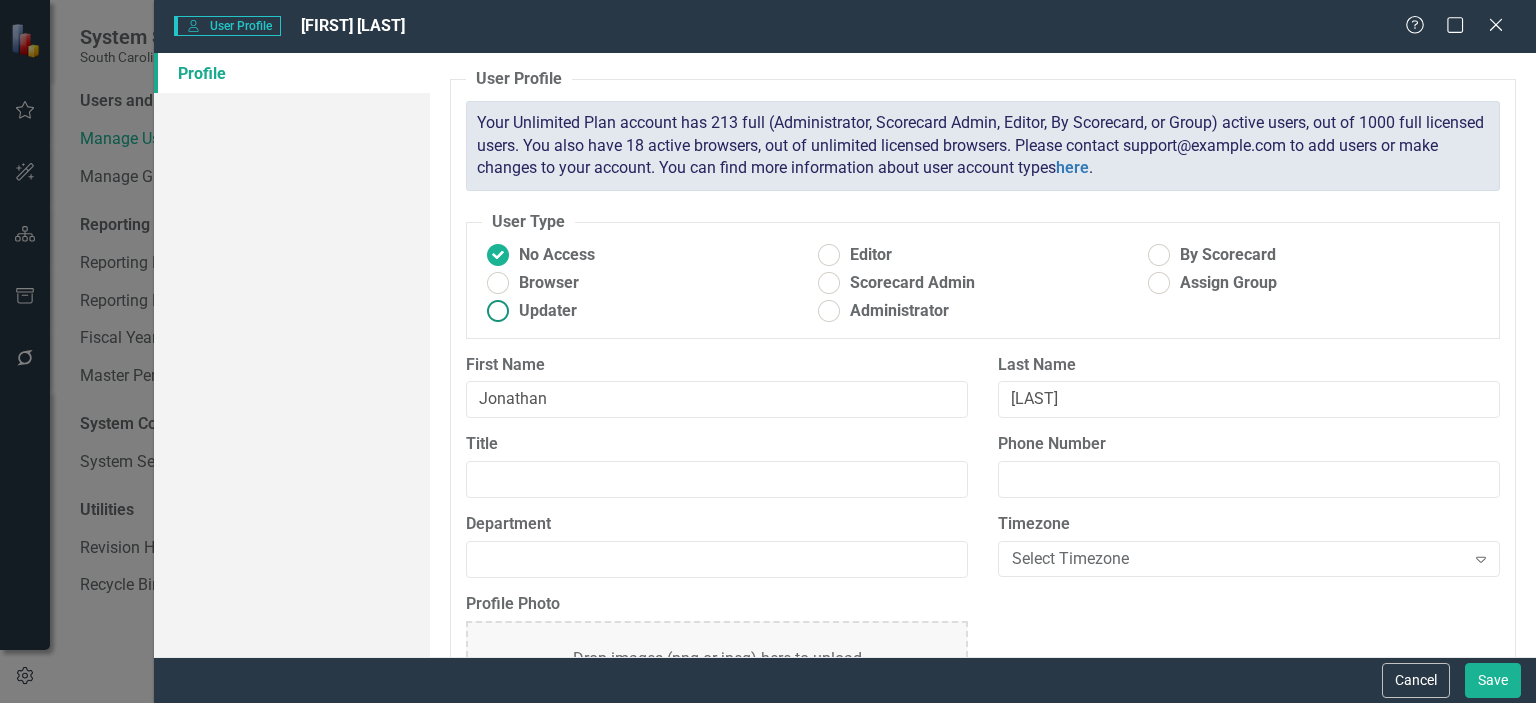click at bounding box center (498, 311) 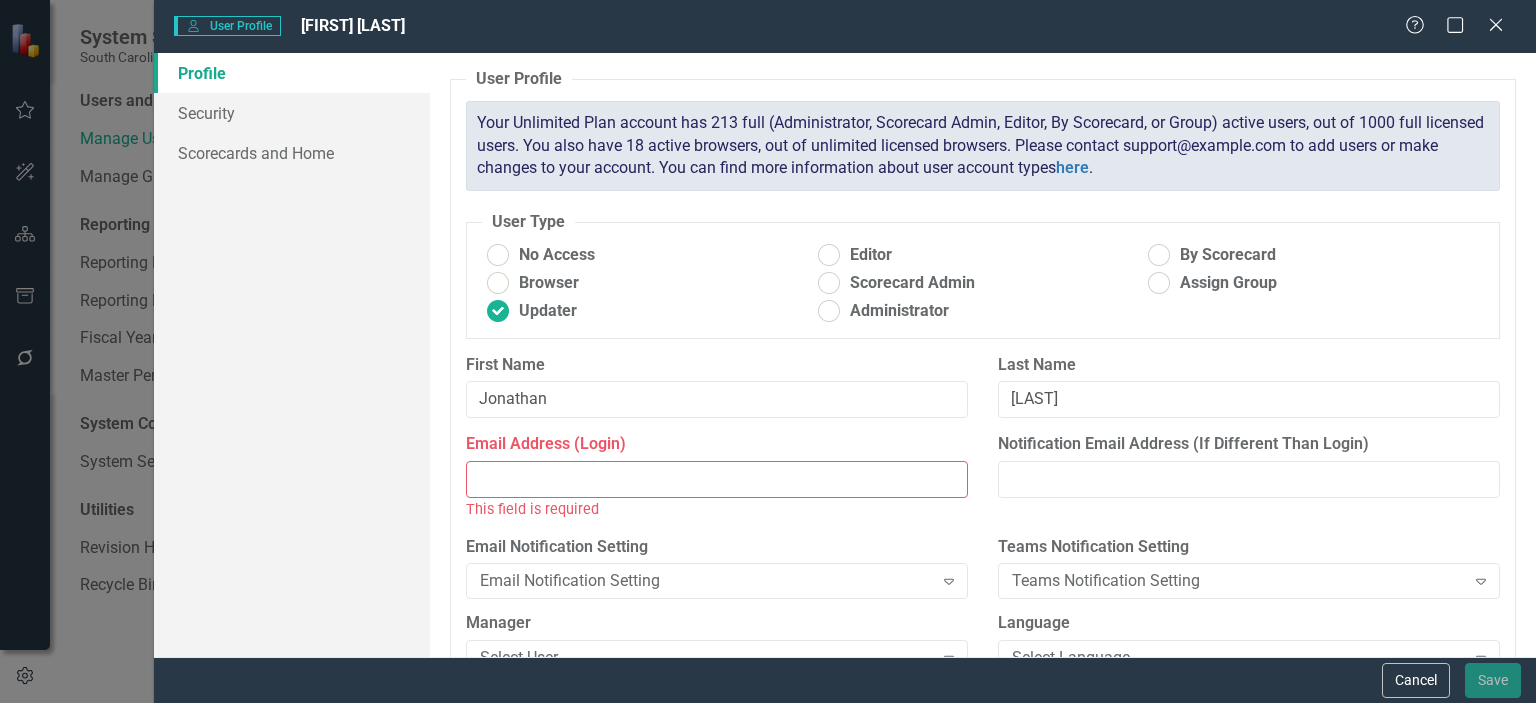 paste on "[EMAIL]" 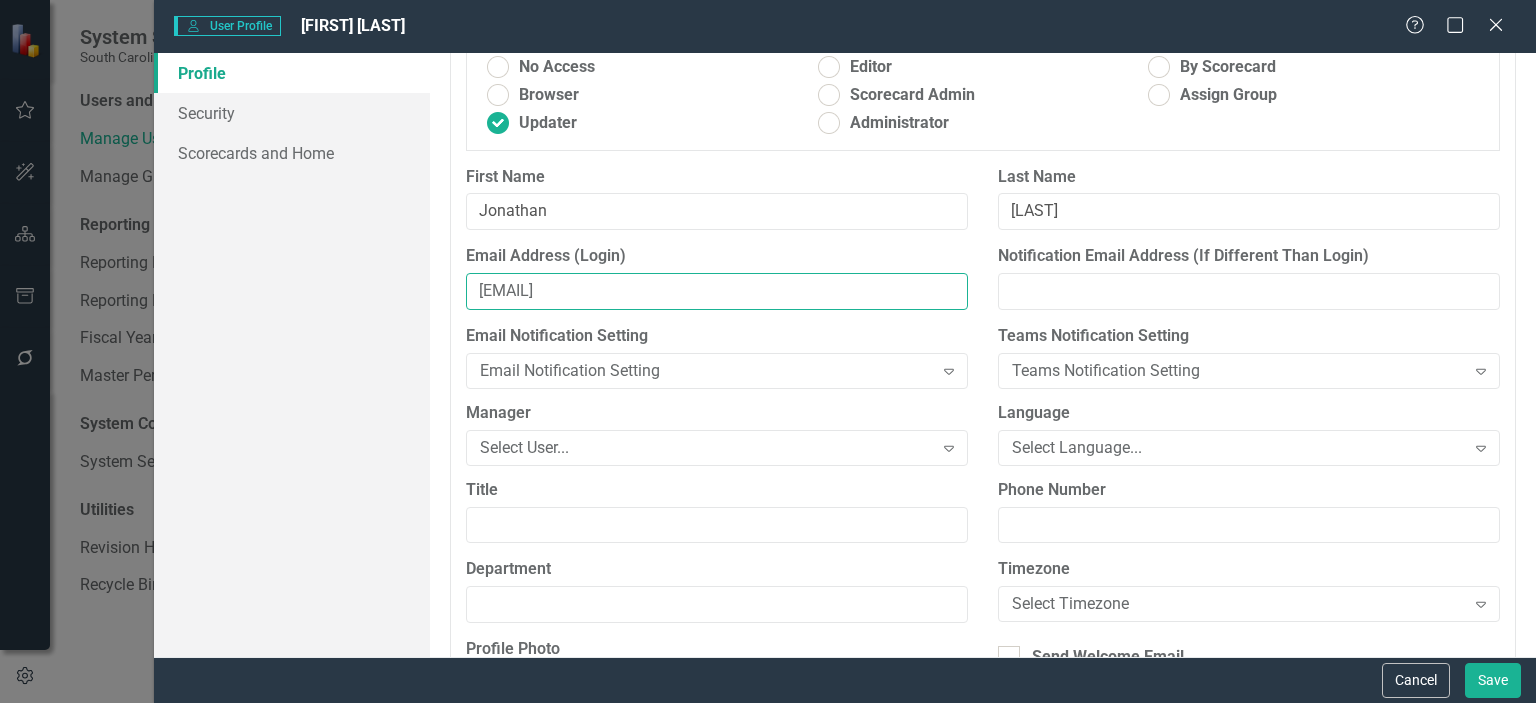 scroll, scrollTop: 200, scrollLeft: 0, axis: vertical 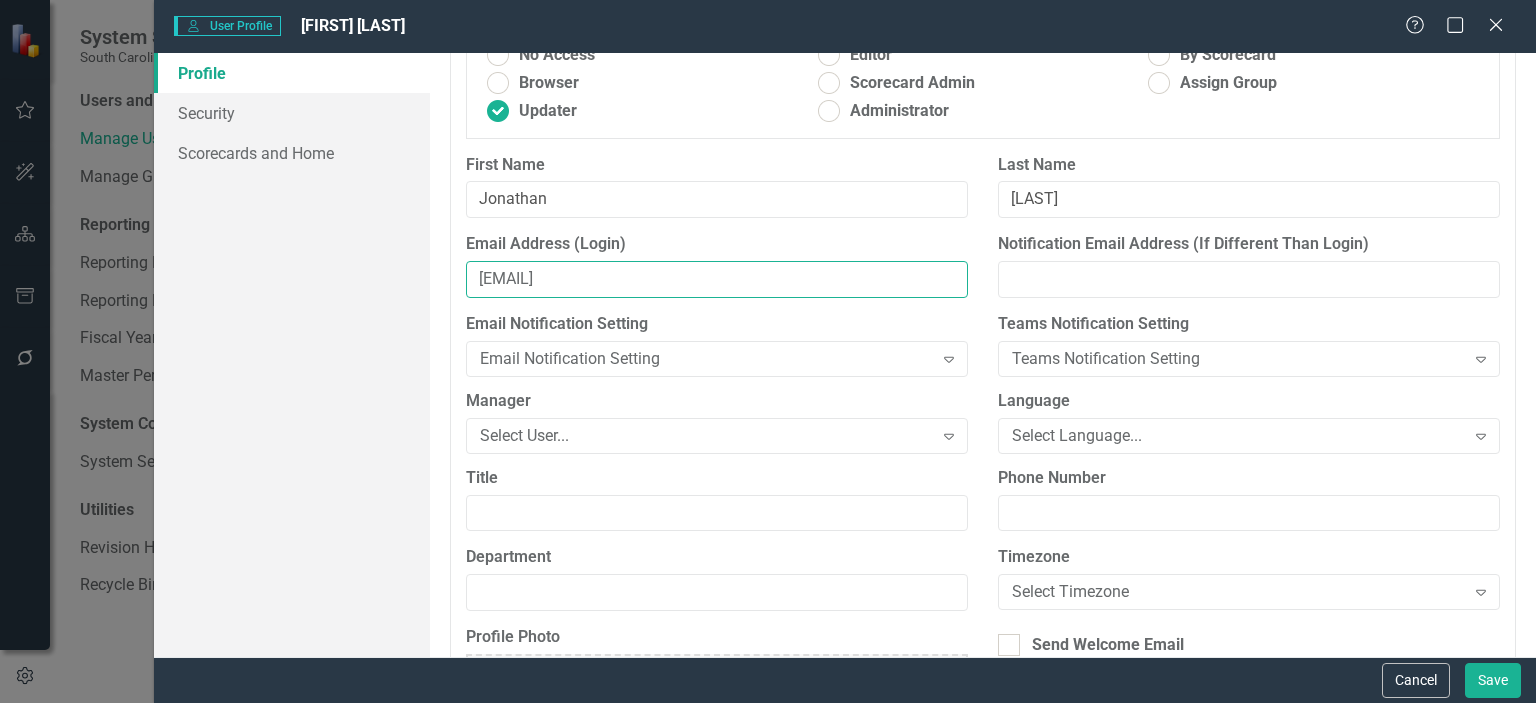 type on "[EMAIL]" 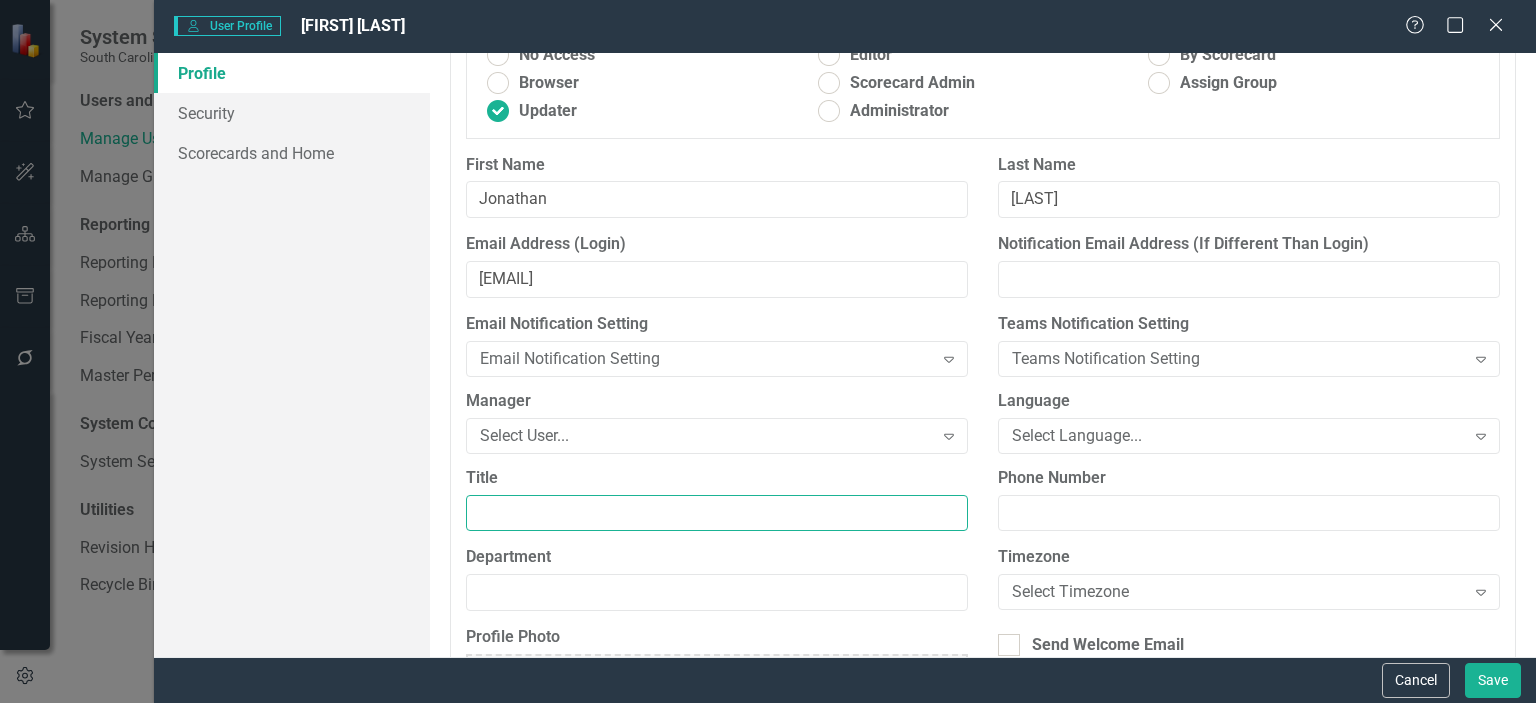click on "Title" at bounding box center (717, 513) 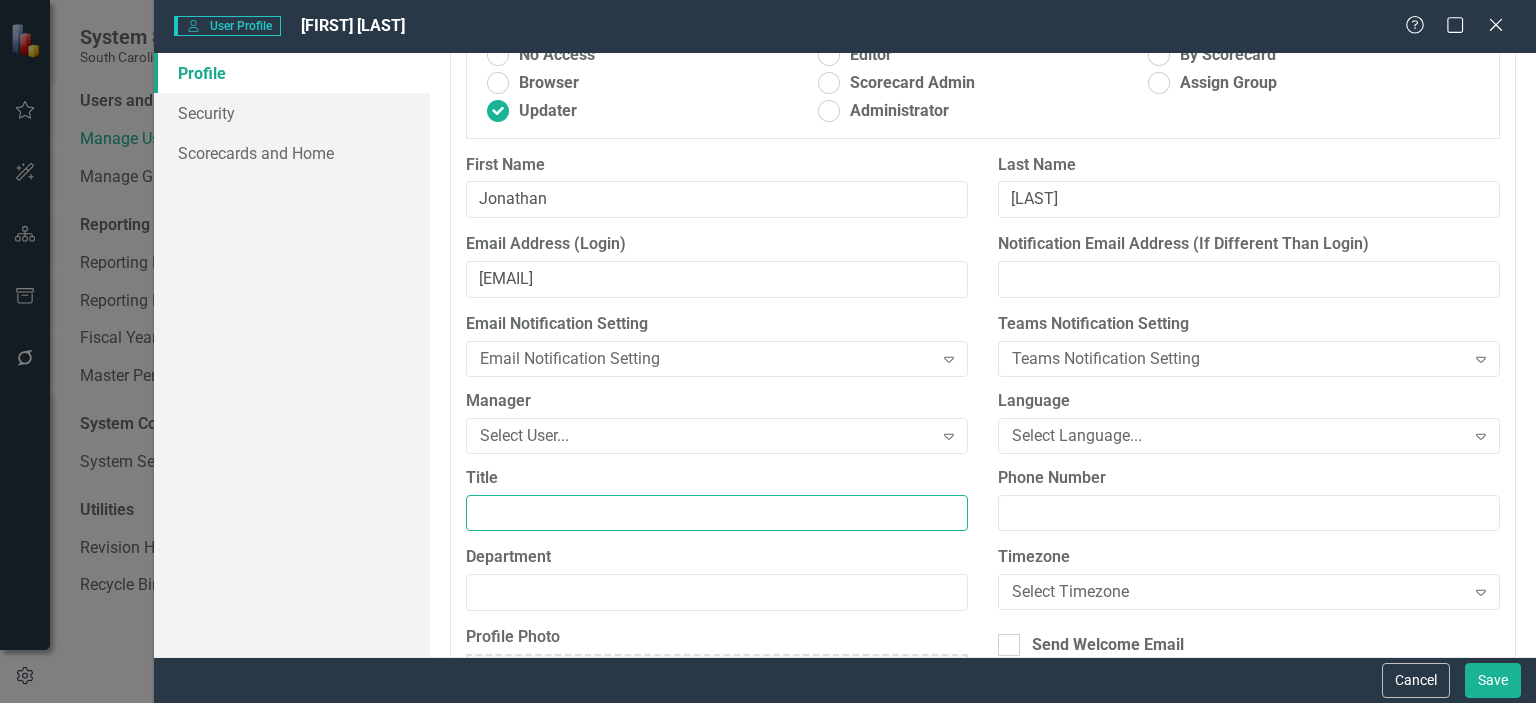 paste on "Data Scientist" 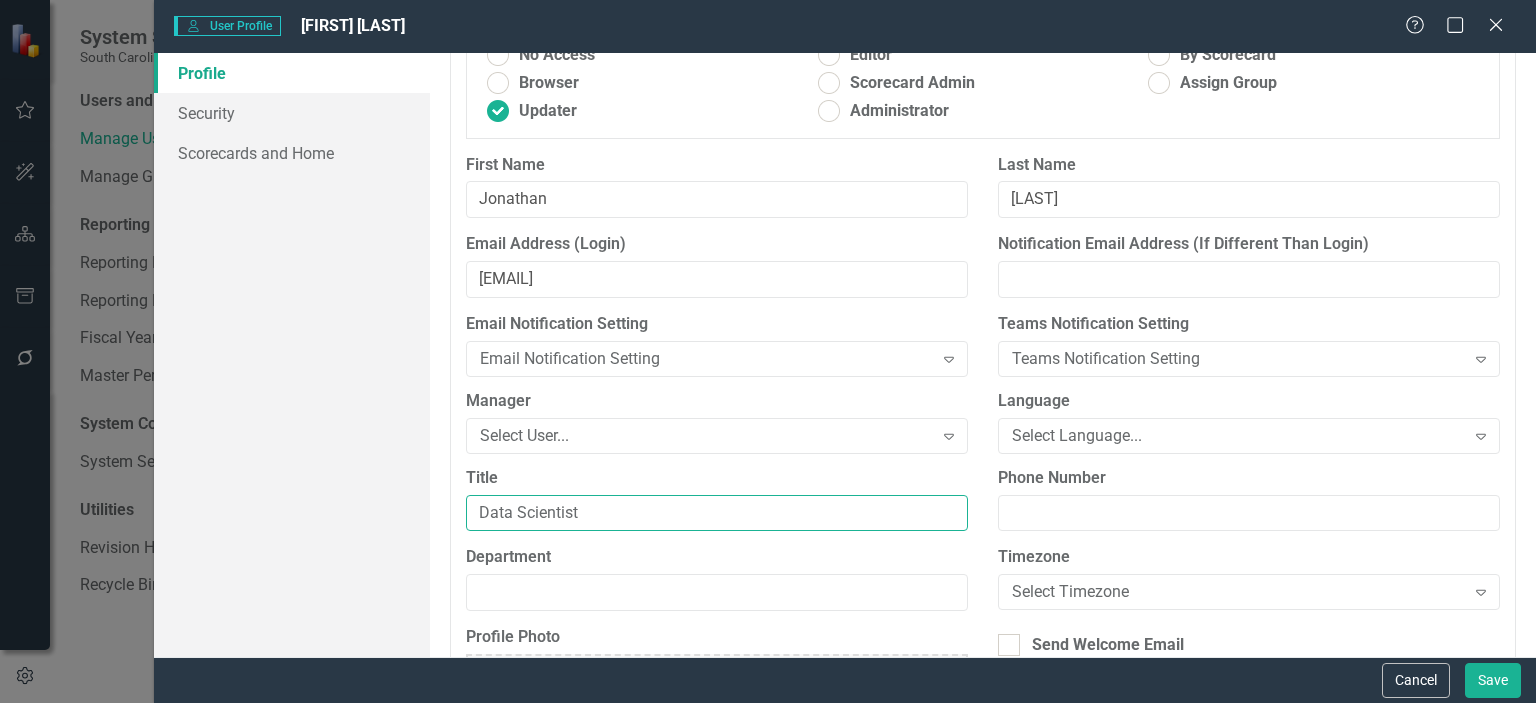 type on "Data Scientist" 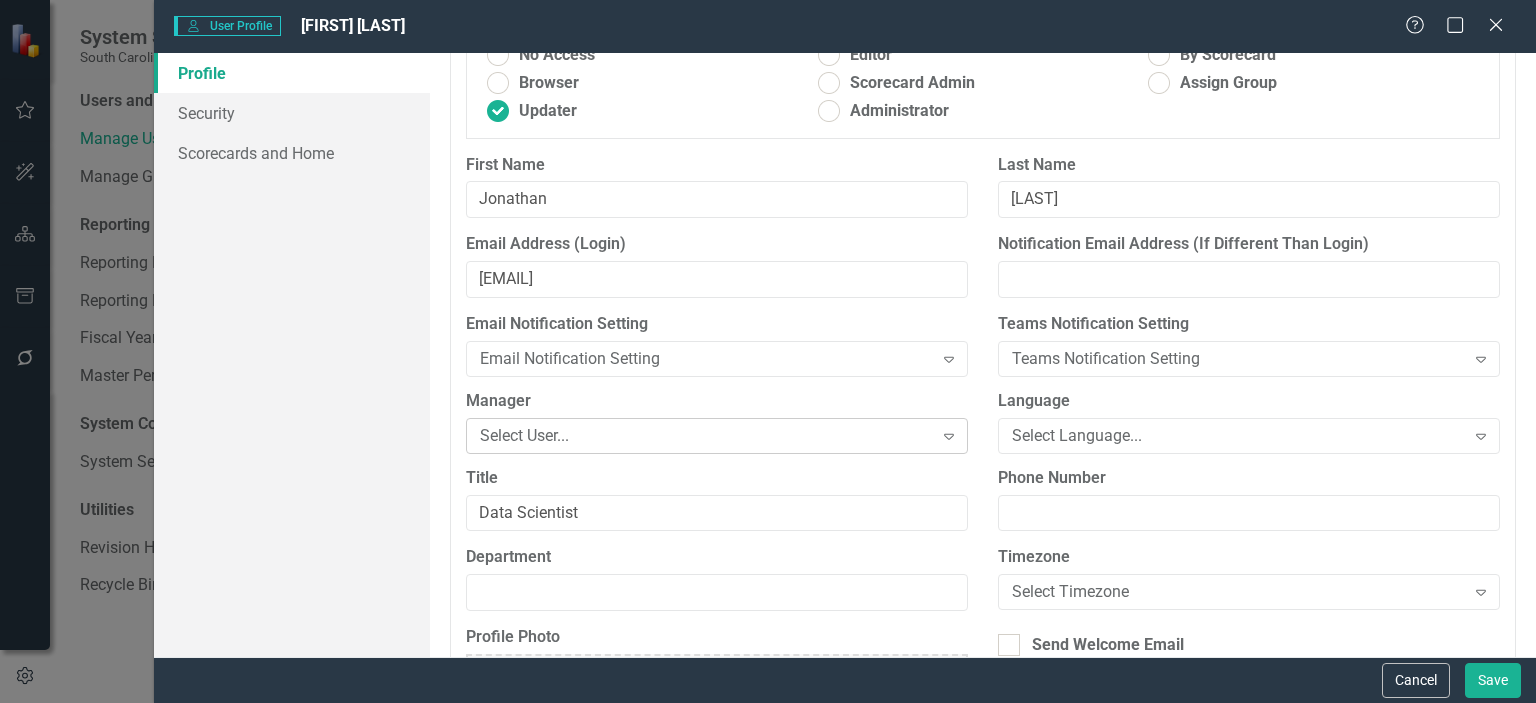click on "Select User..." at bounding box center (706, 358) 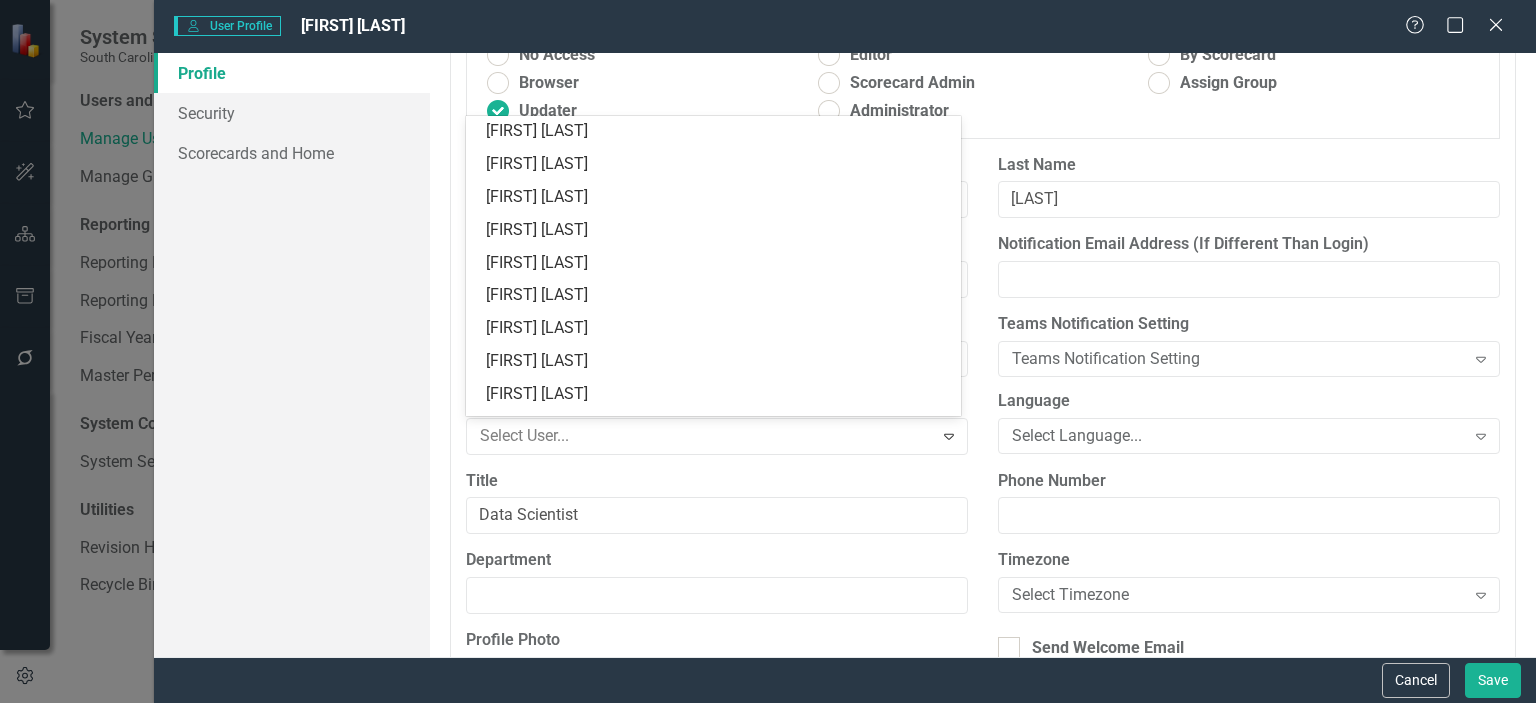 scroll, scrollTop: 1000, scrollLeft: 0, axis: vertical 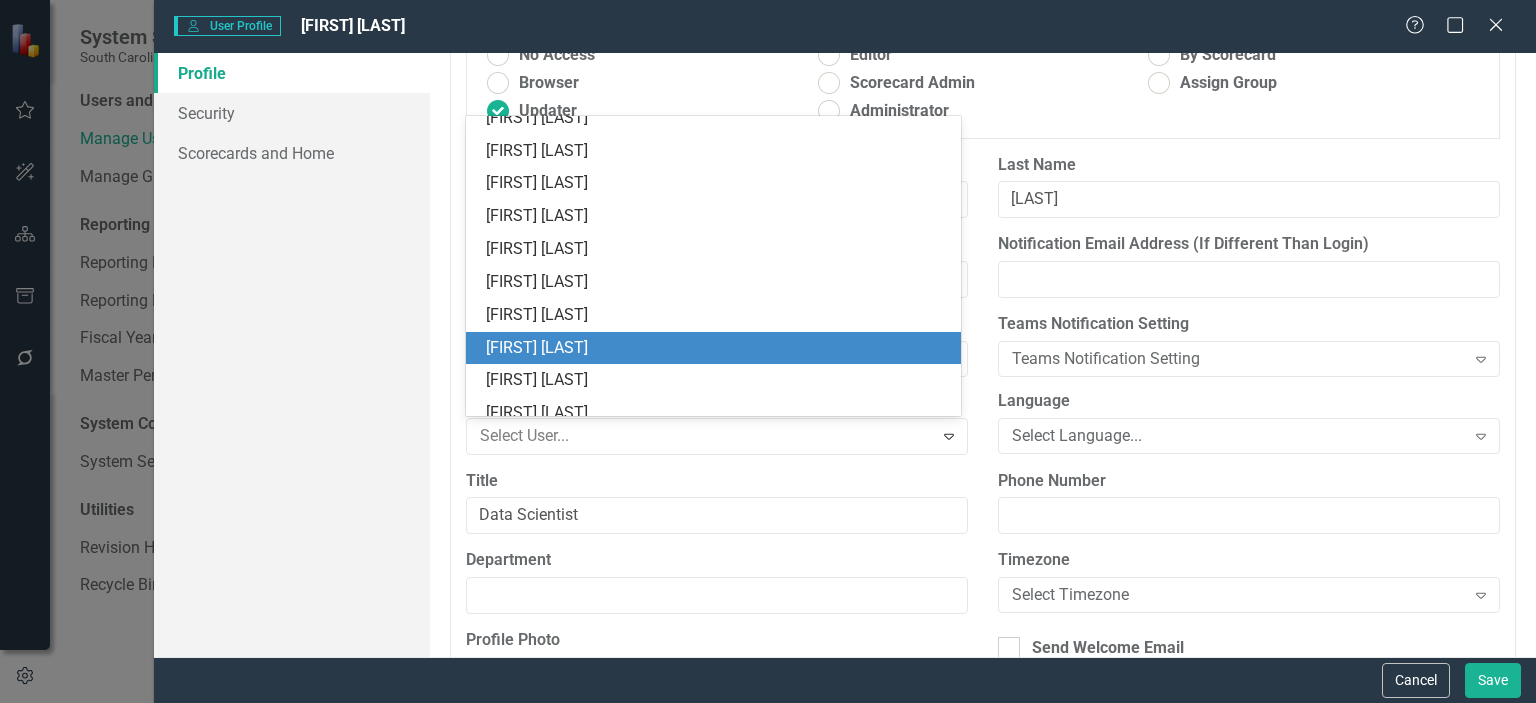 click on "[FIRST] [LAST]" at bounding box center (717, 348) 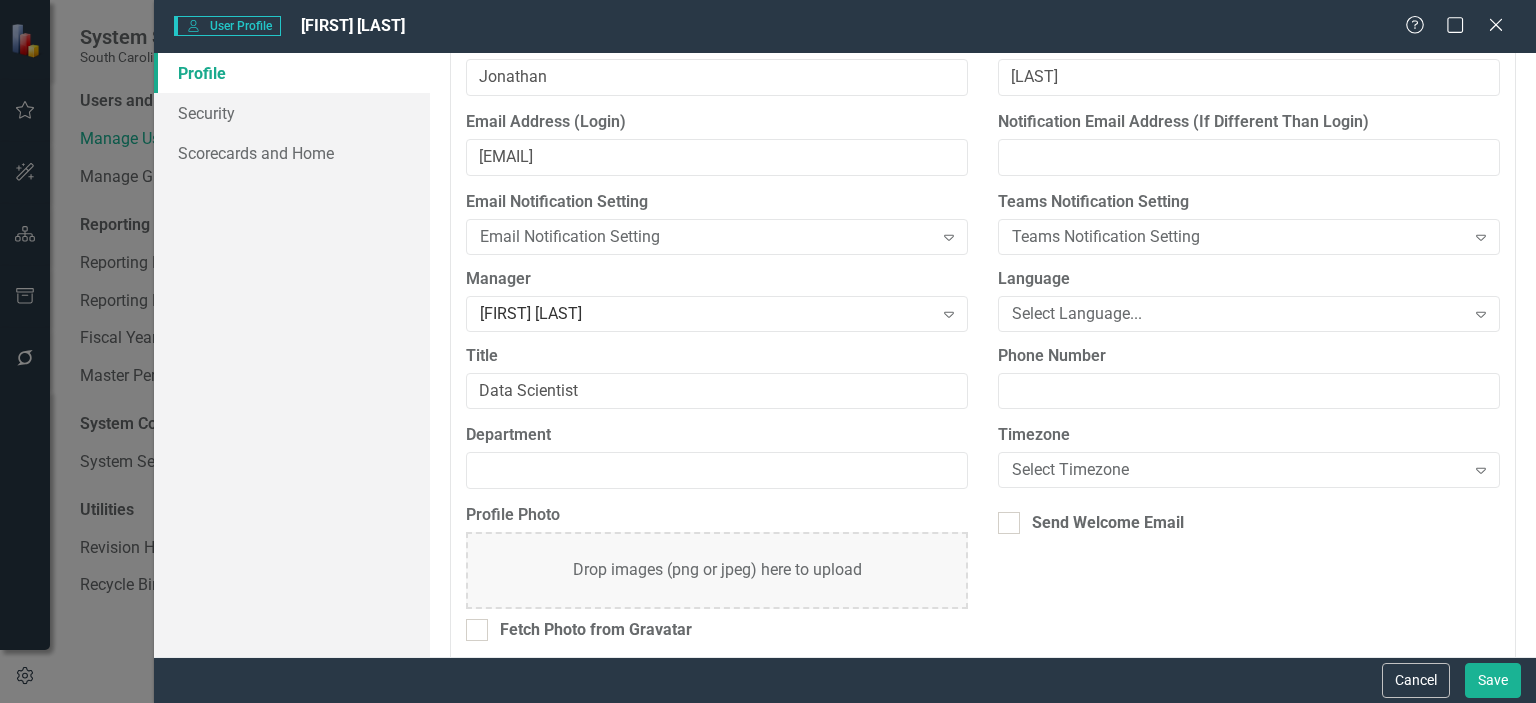 scroll, scrollTop: 333, scrollLeft: 0, axis: vertical 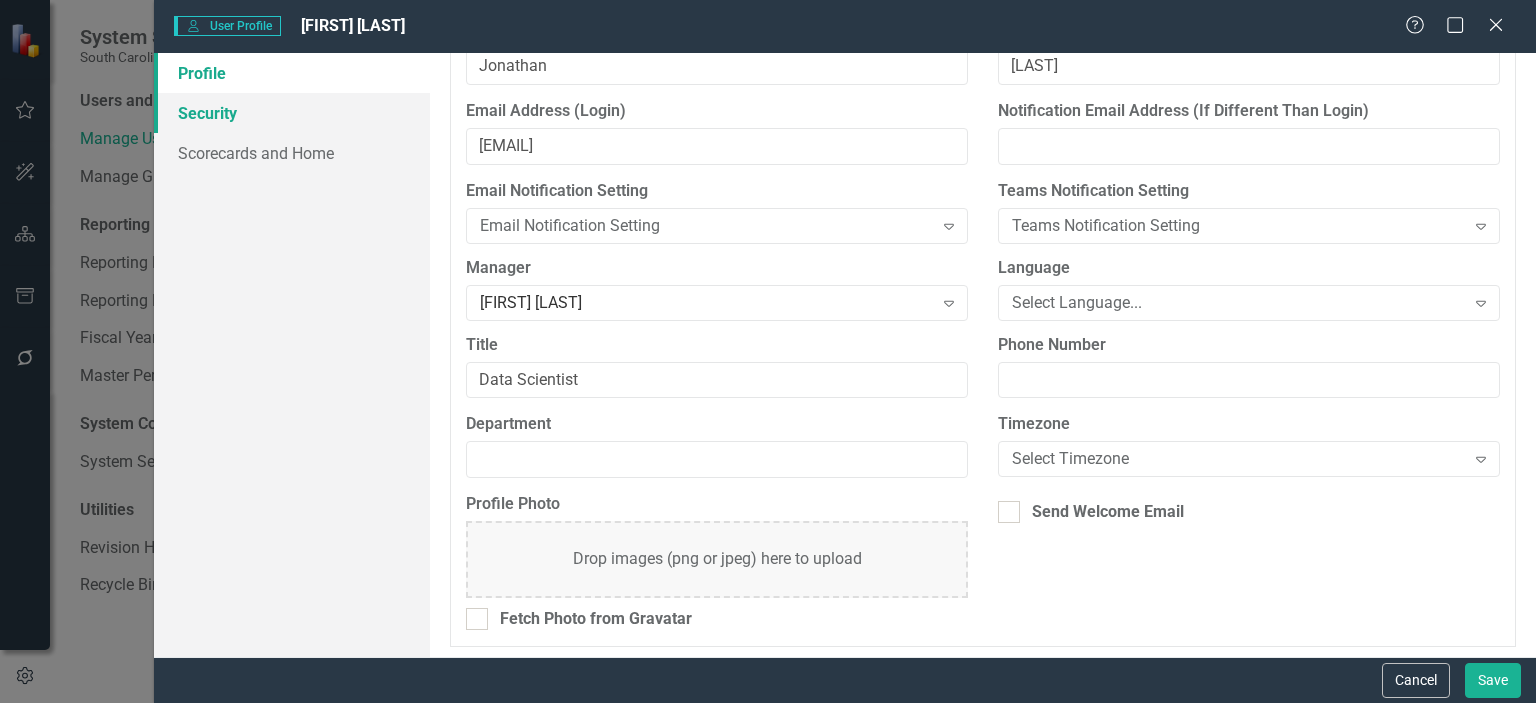 click on "Security" at bounding box center (292, 113) 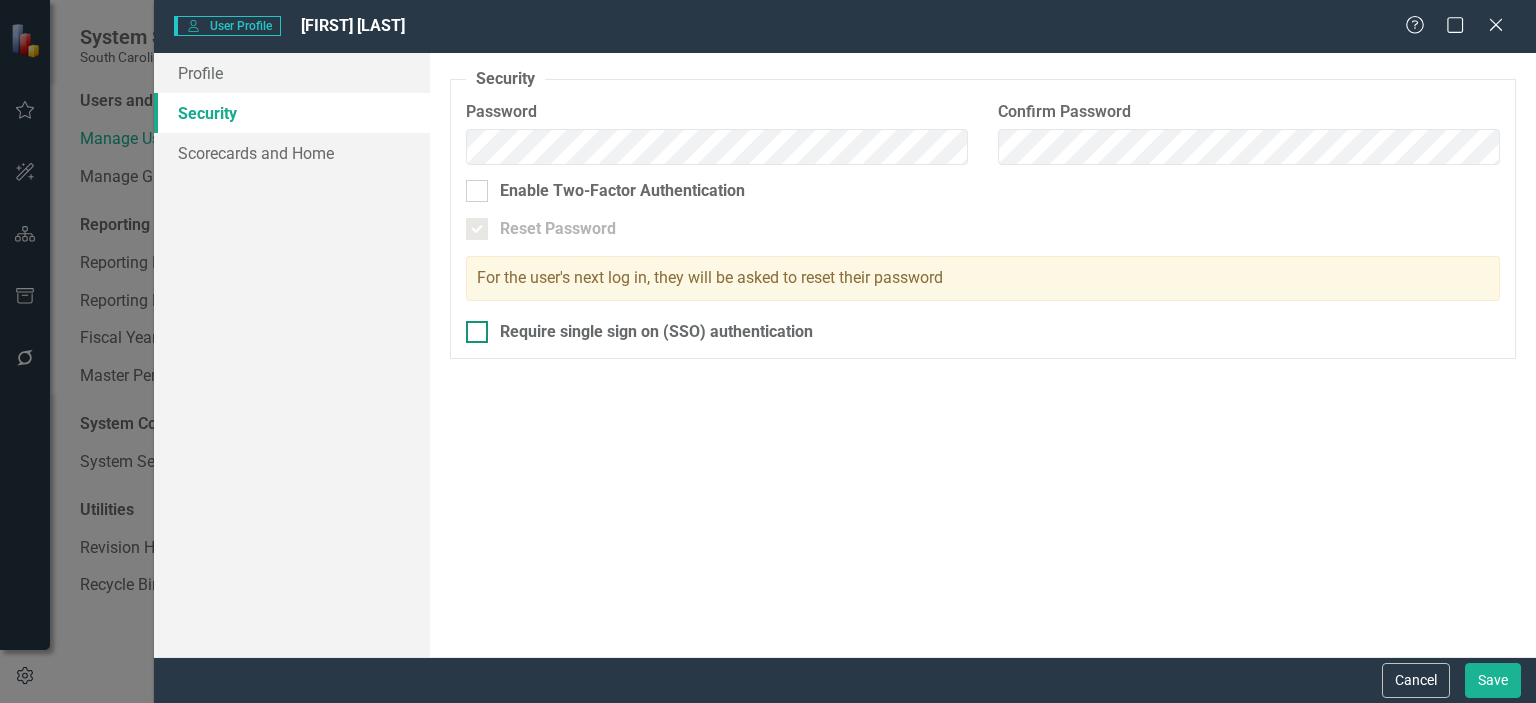 click at bounding box center (477, 191) 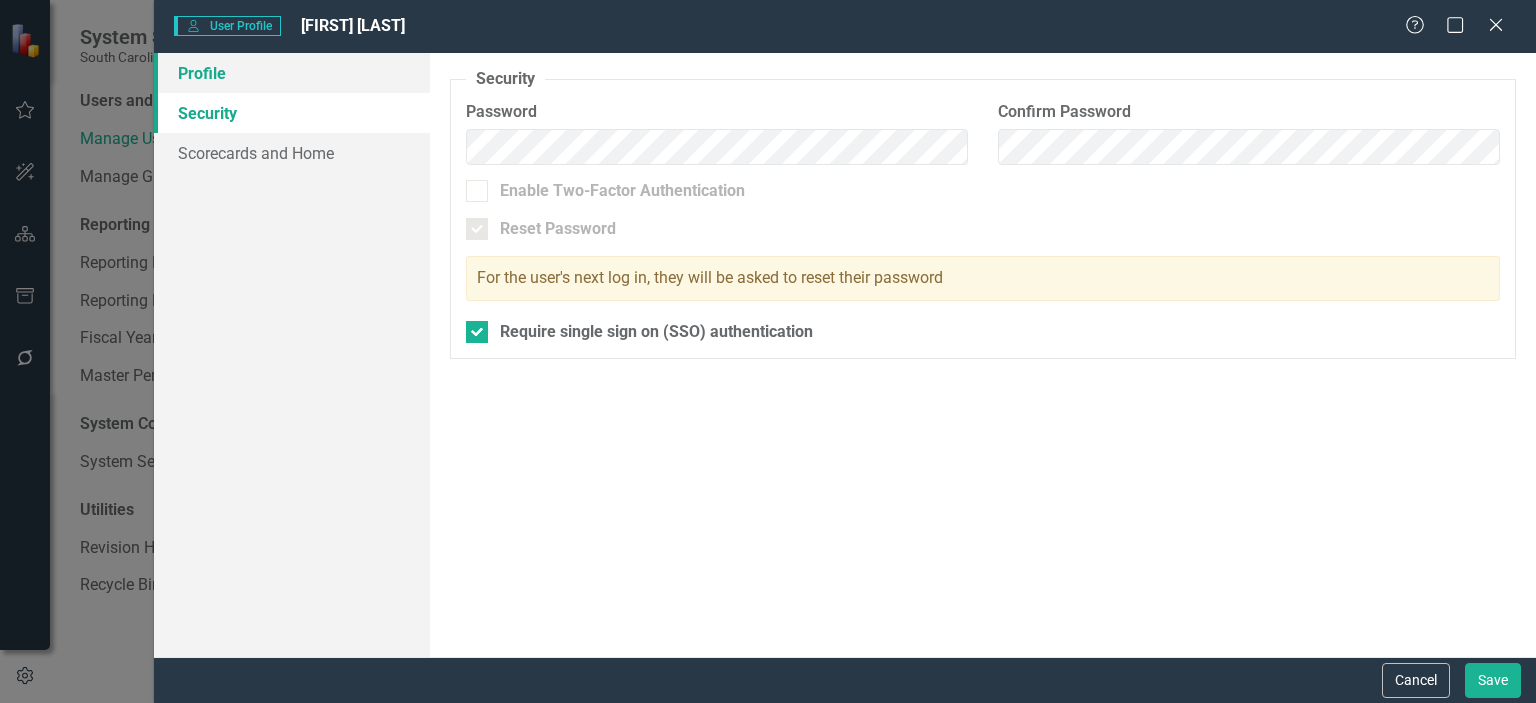 click on "Profile" at bounding box center (292, 73) 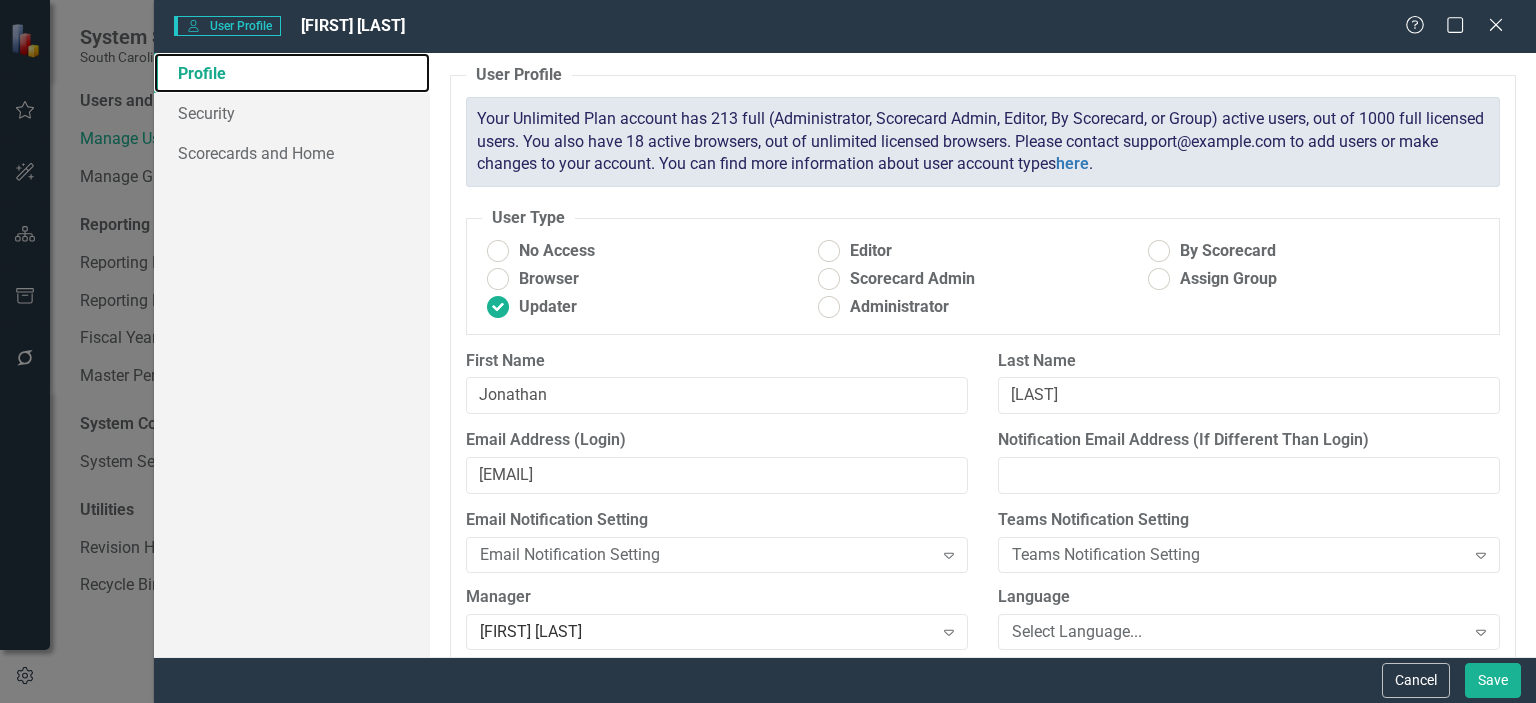 scroll, scrollTop: 0, scrollLeft: 0, axis: both 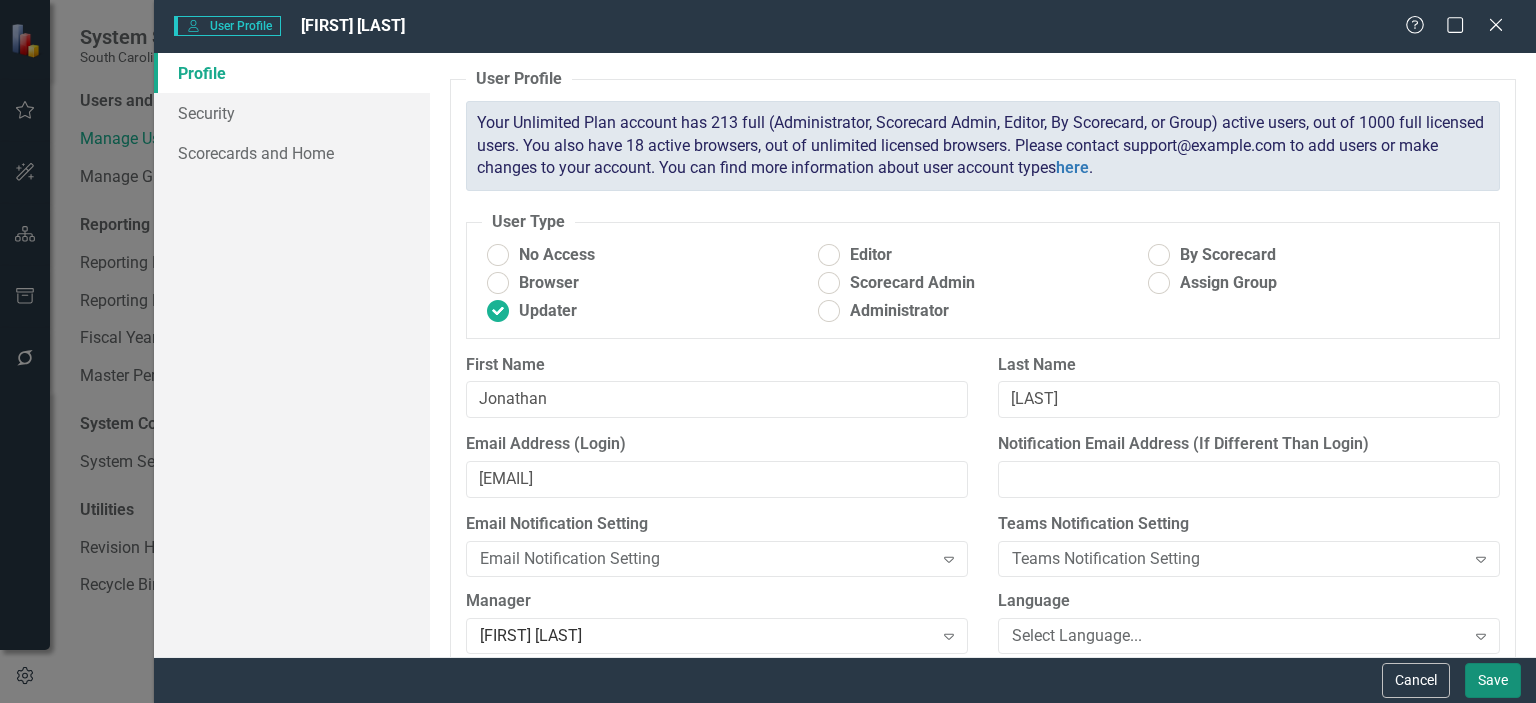 click on "Save" at bounding box center [1493, 680] 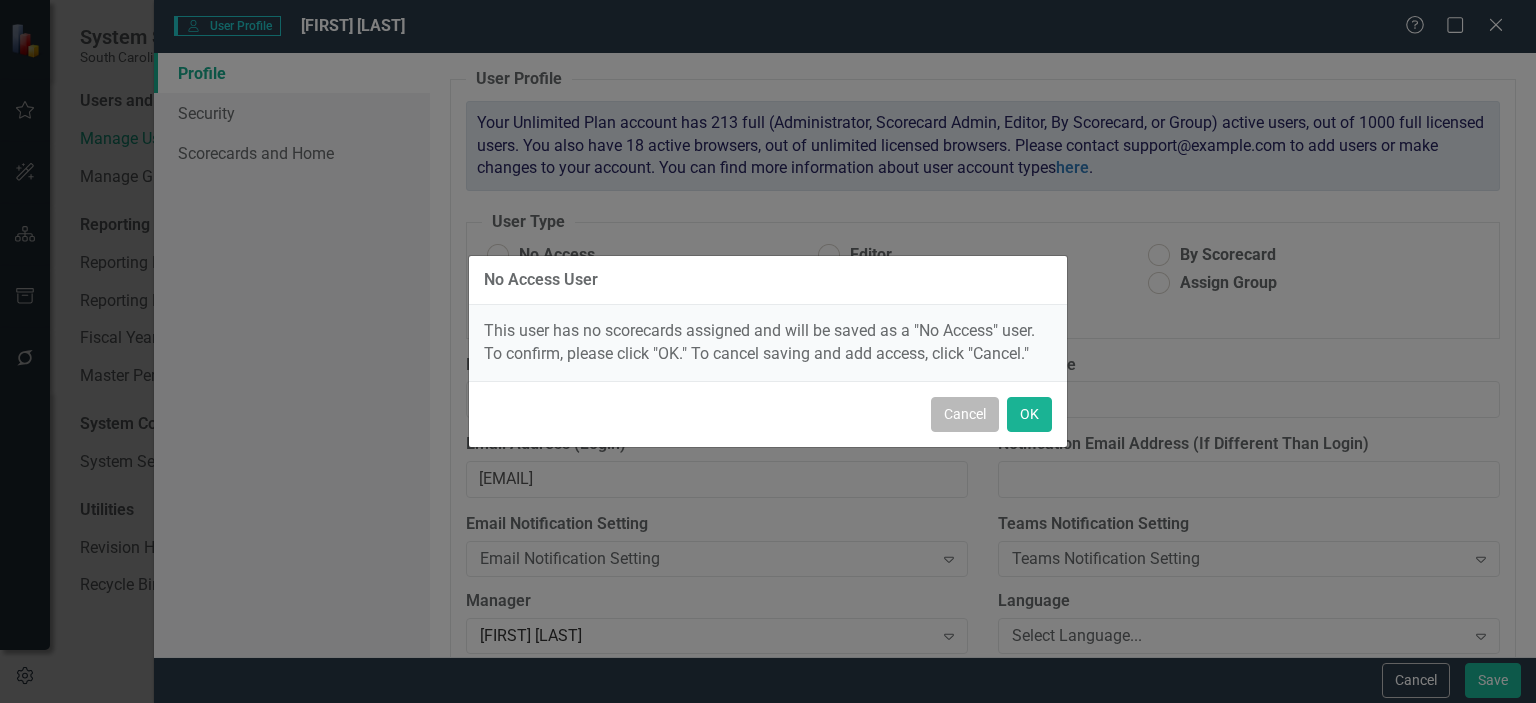 click on "Cancel" at bounding box center [965, 414] 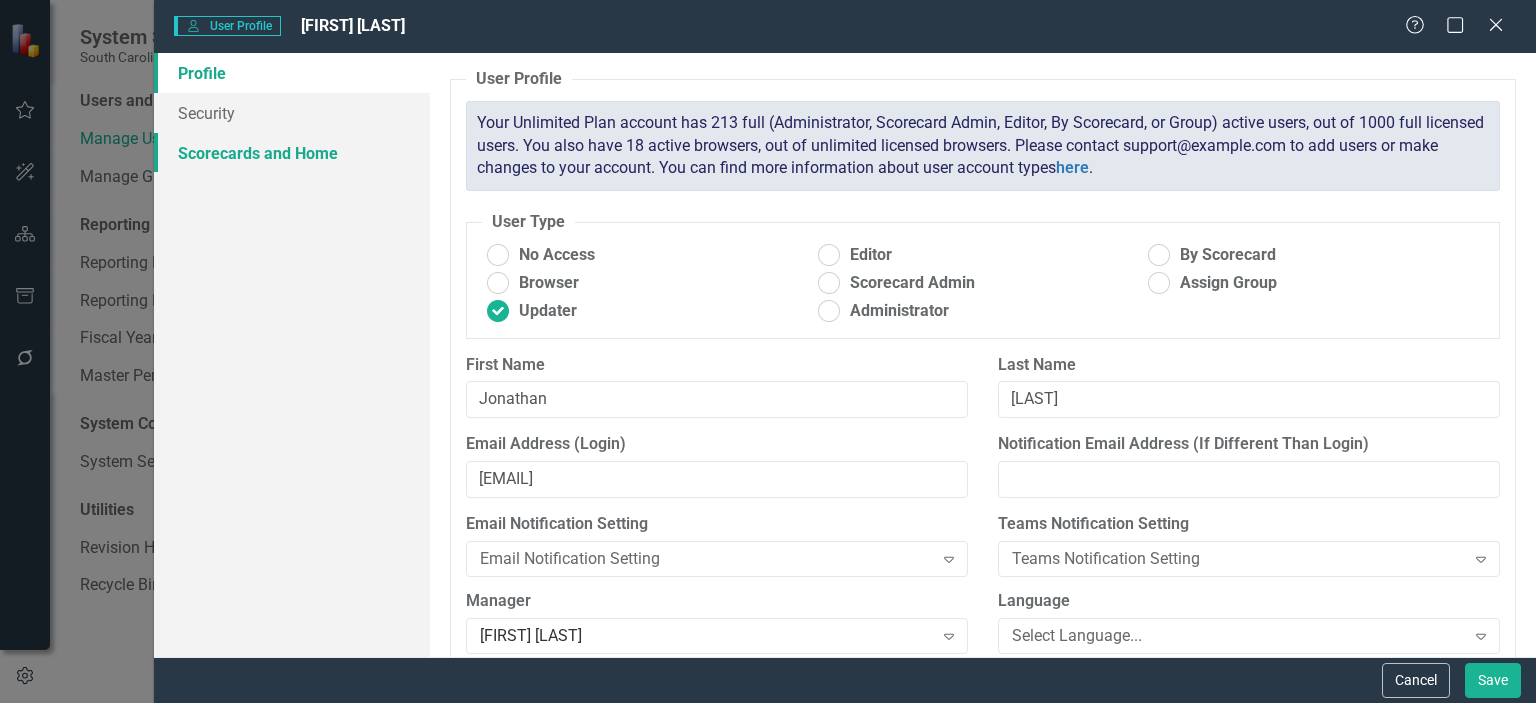 click on "Scorecards and Home" at bounding box center [292, 153] 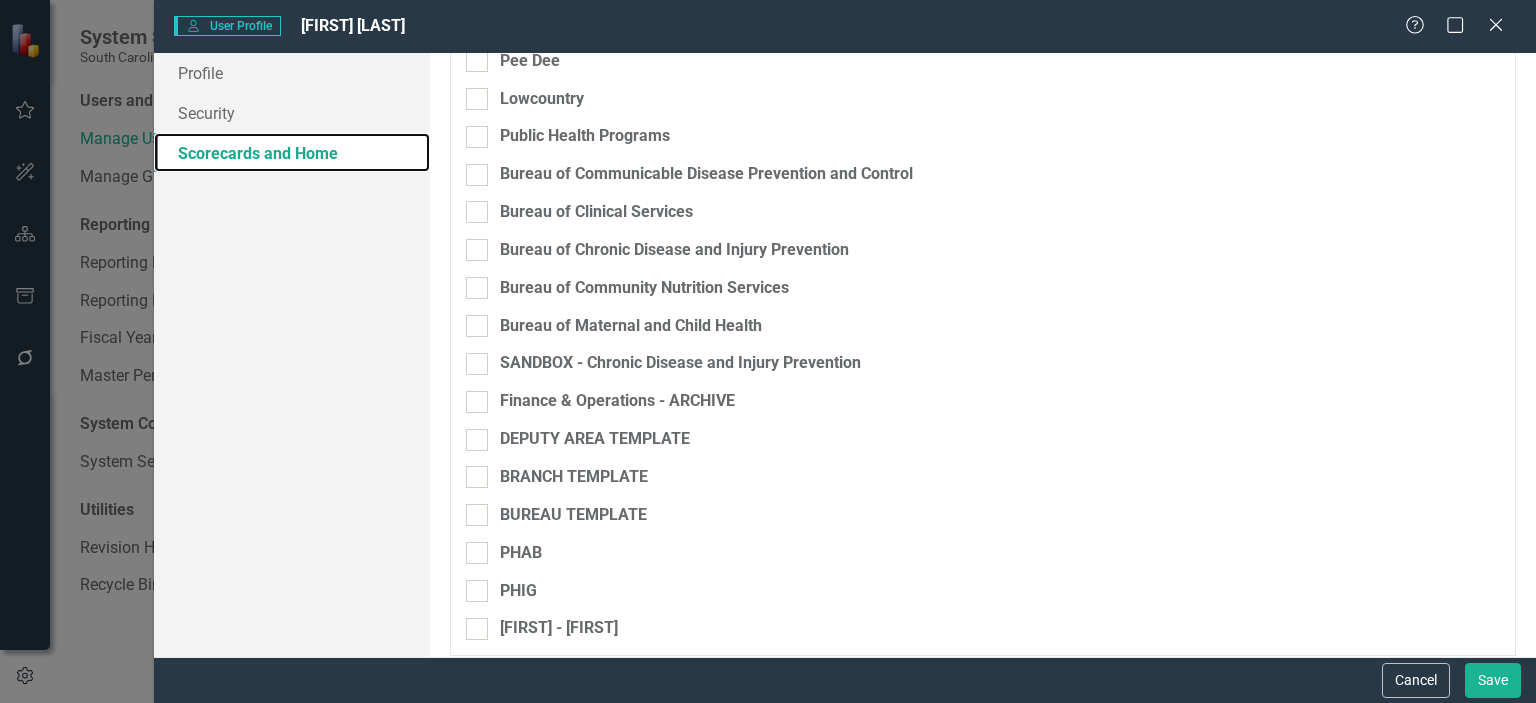 scroll, scrollTop: 5040, scrollLeft: 0, axis: vertical 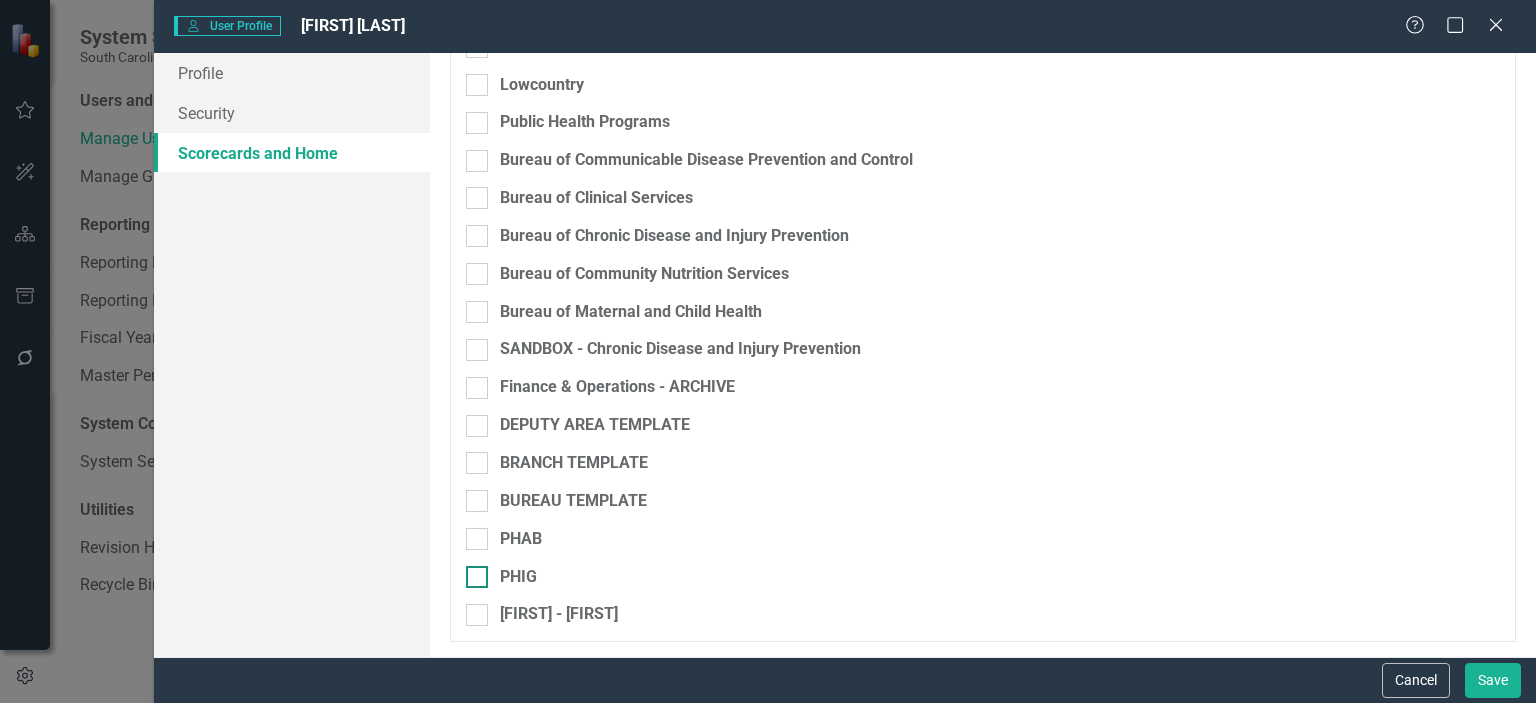 click on "PHIG" at bounding box center [472, 572] 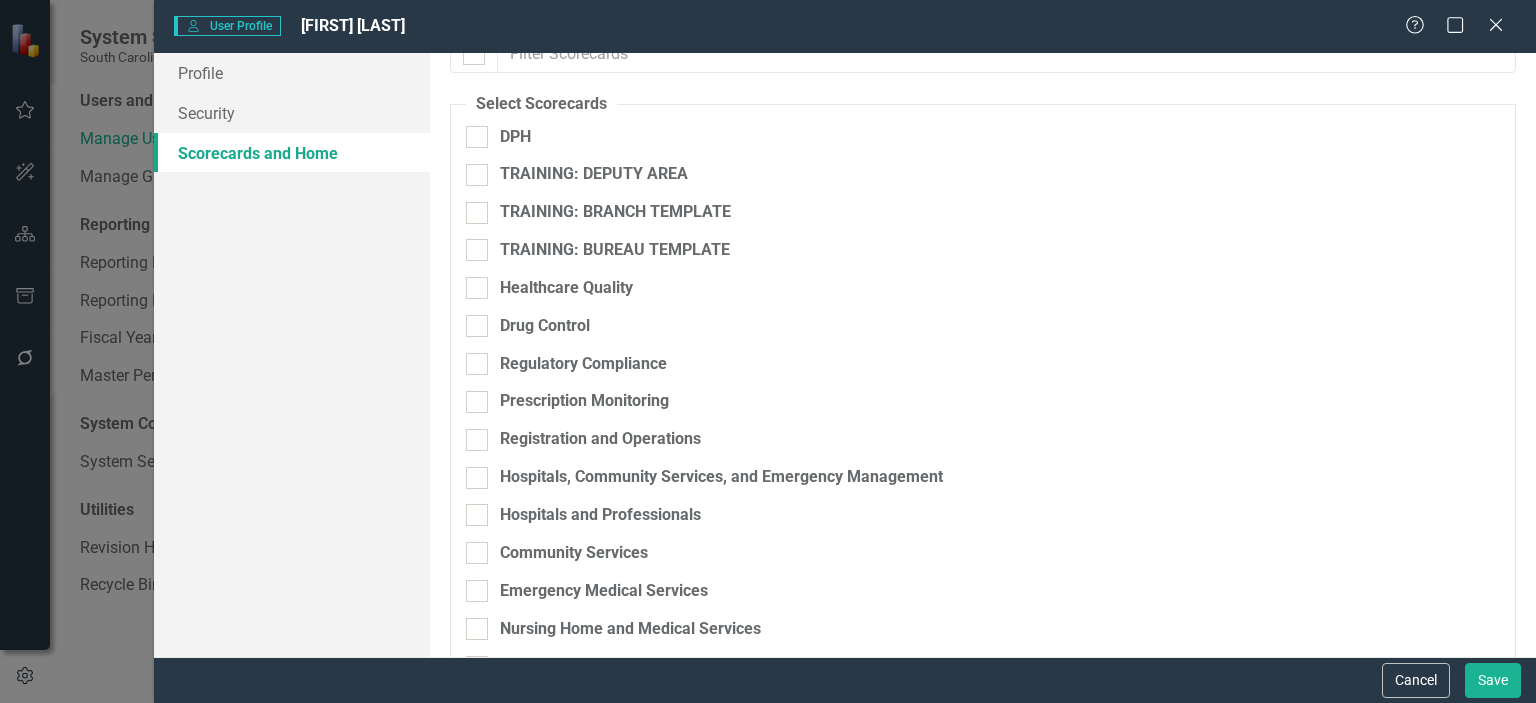 scroll, scrollTop: 0, scrollLeft: 0, axis: both 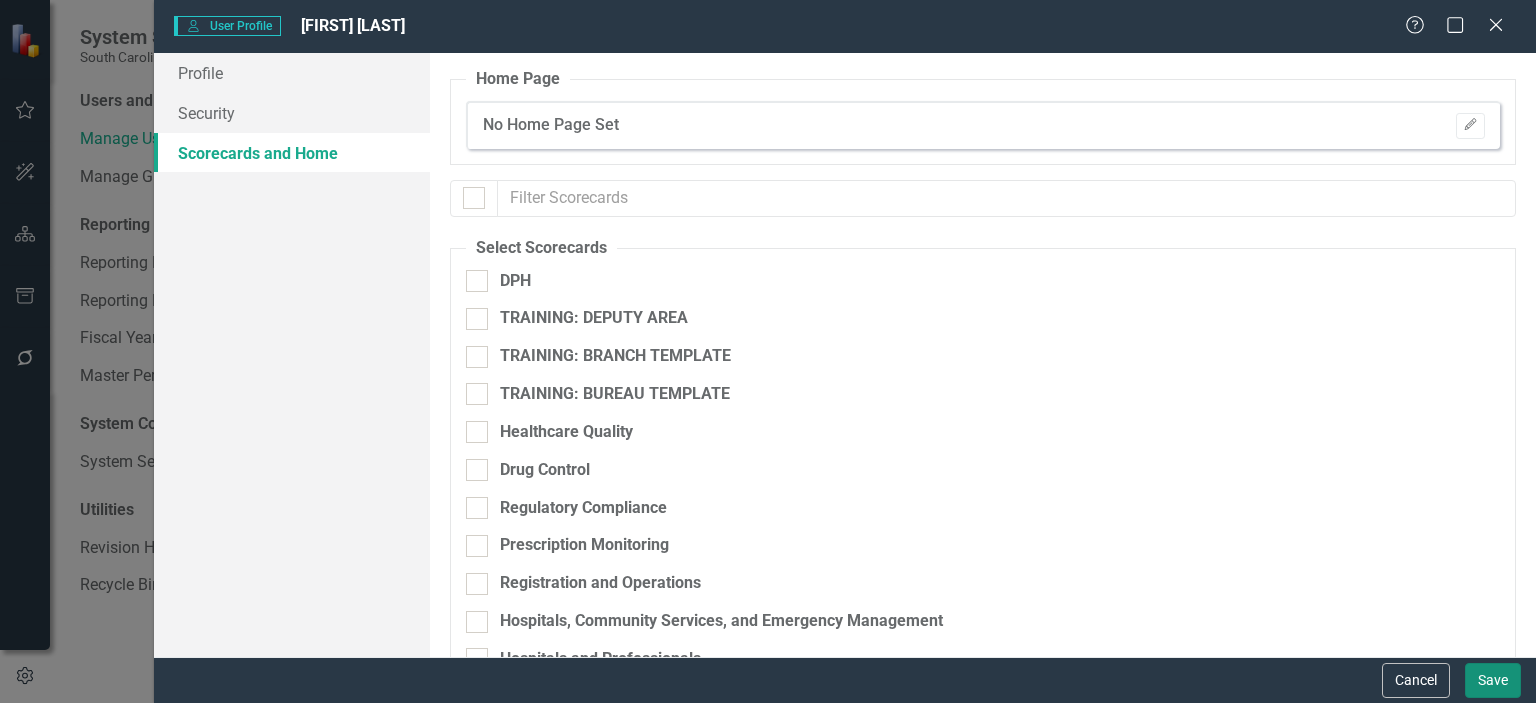 click on "Save" at bounding box center (1493, 680) 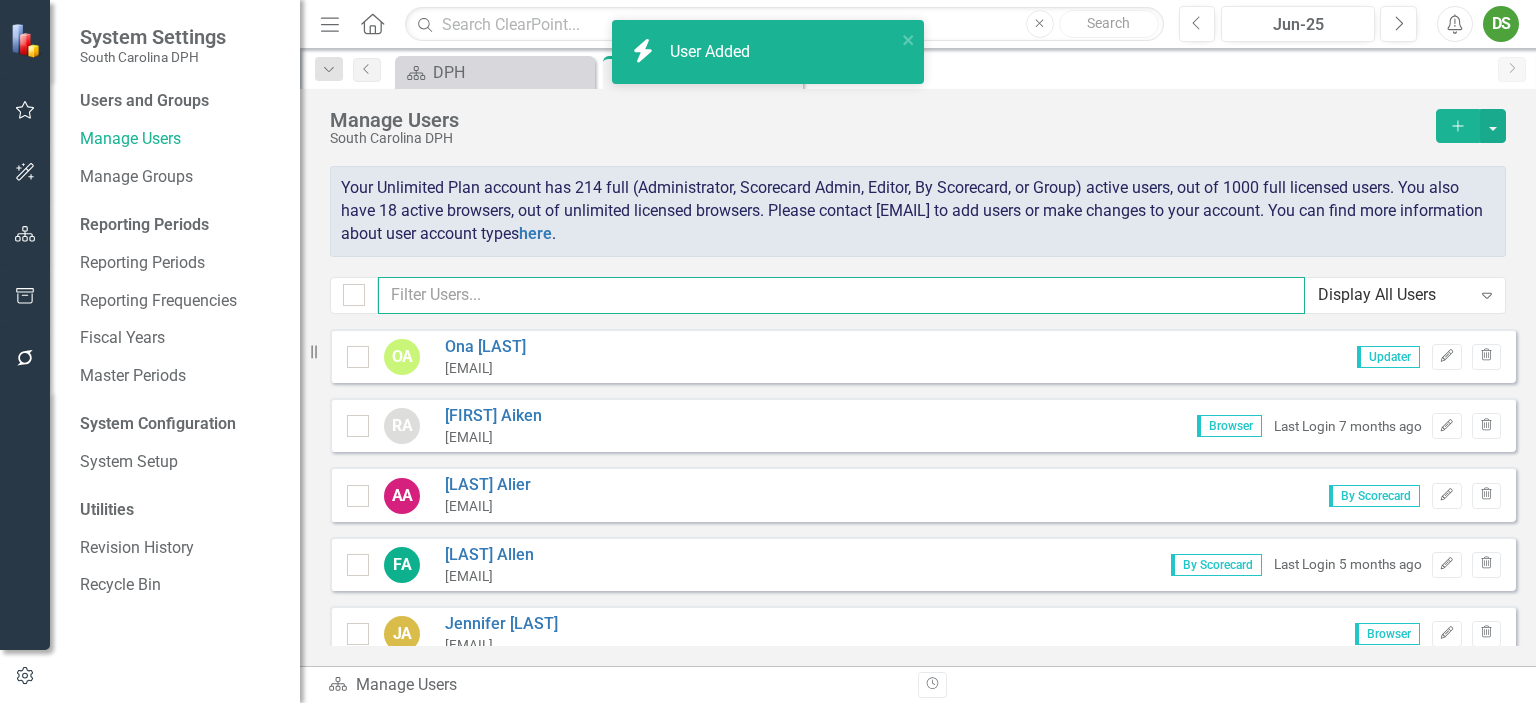 click at bounding box center [841, 295] 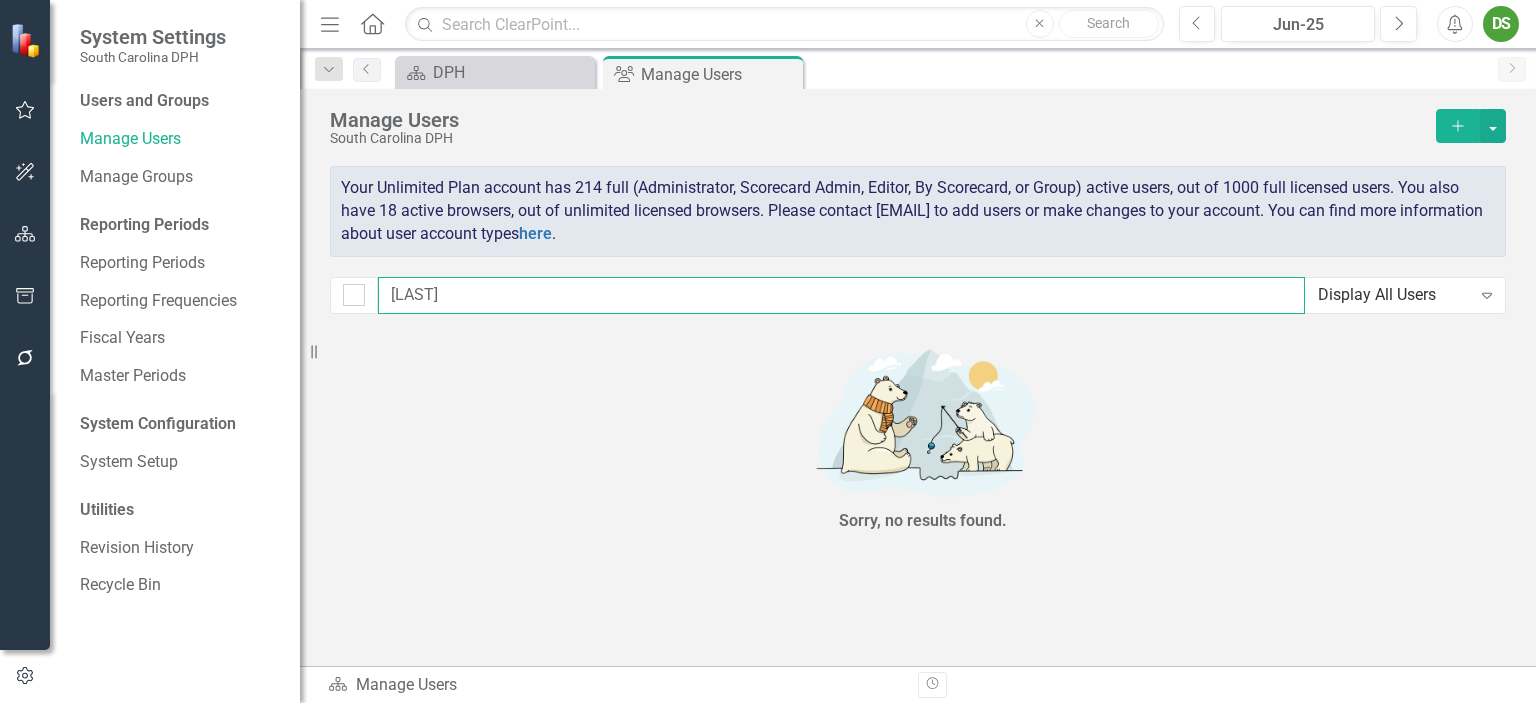 click on "[LAST]" at bounding box center [841, 295] 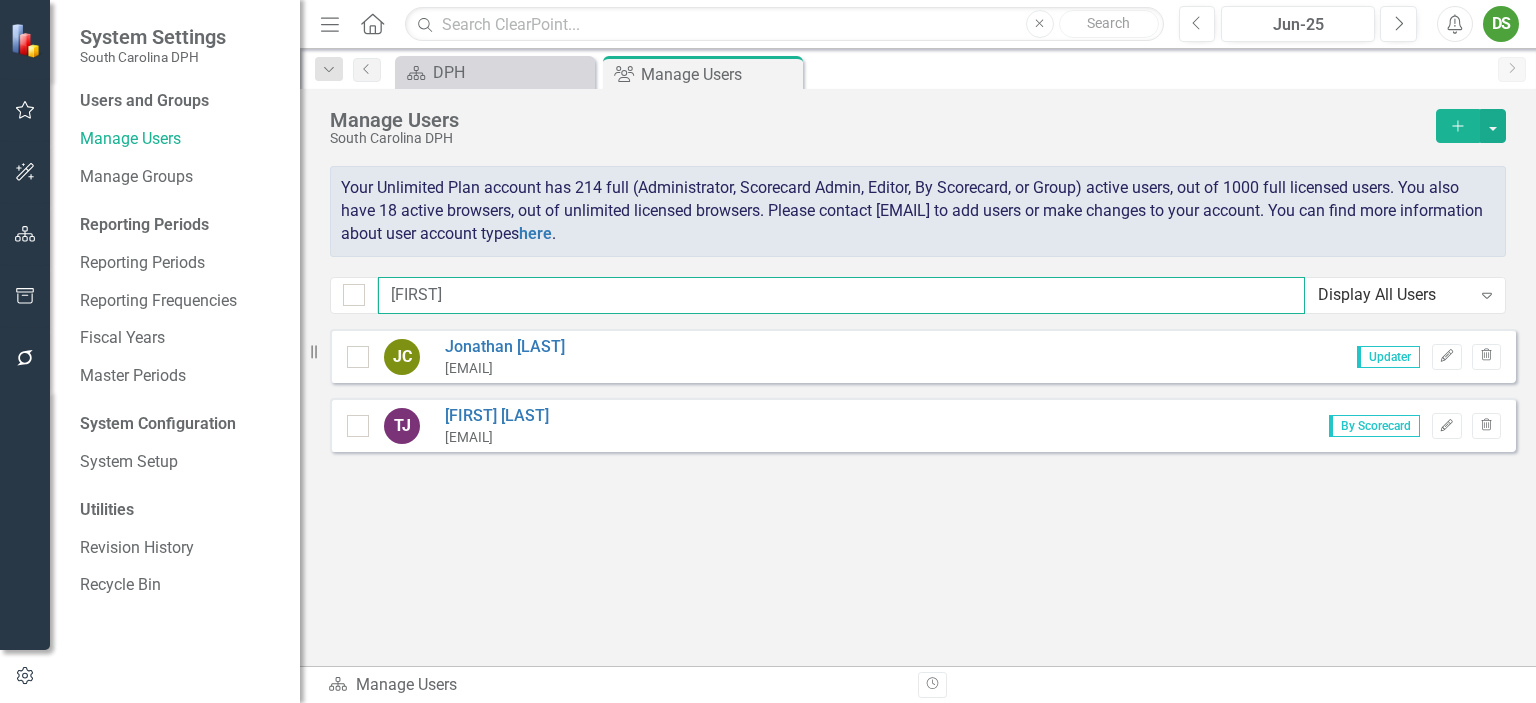 type on "[FIRST]" 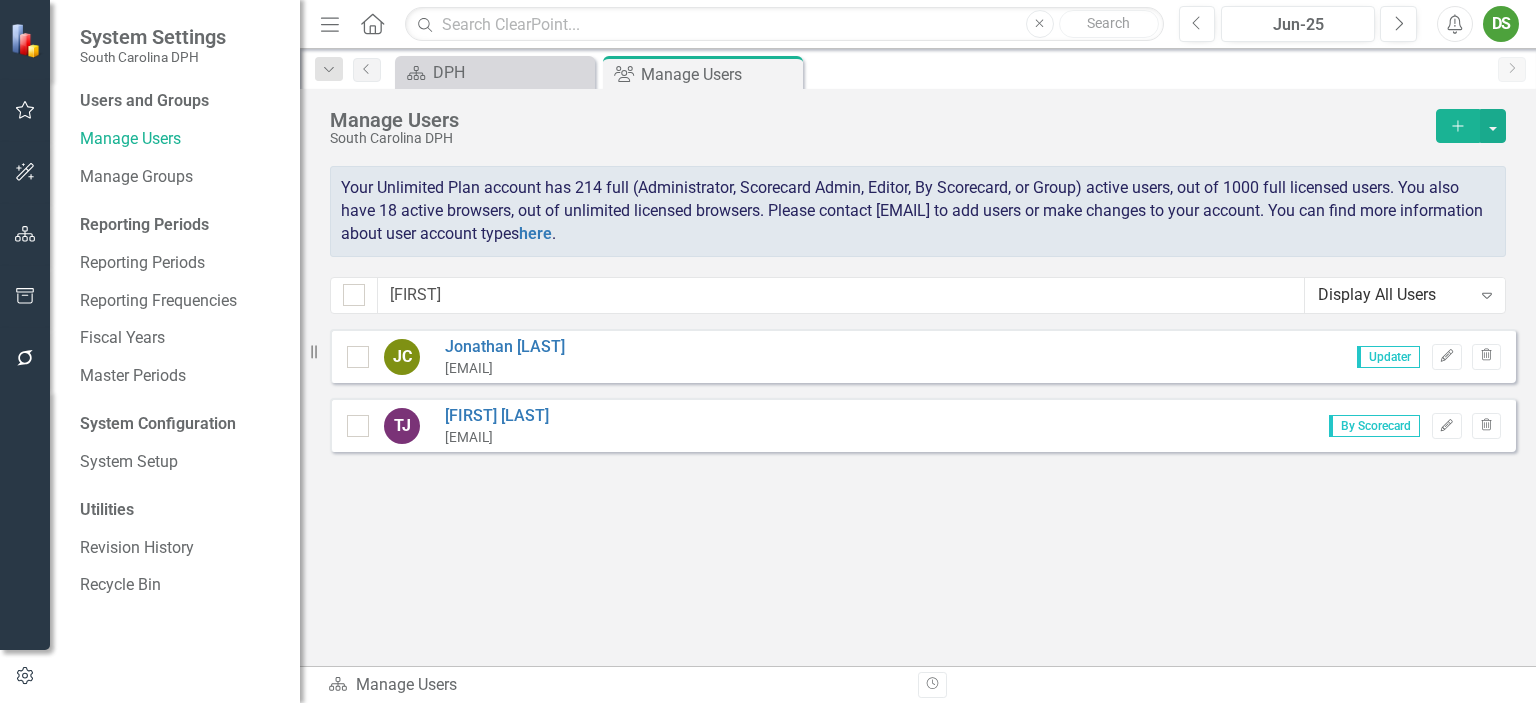 click on "[EMAIL]" at bounding box center [505, 368] 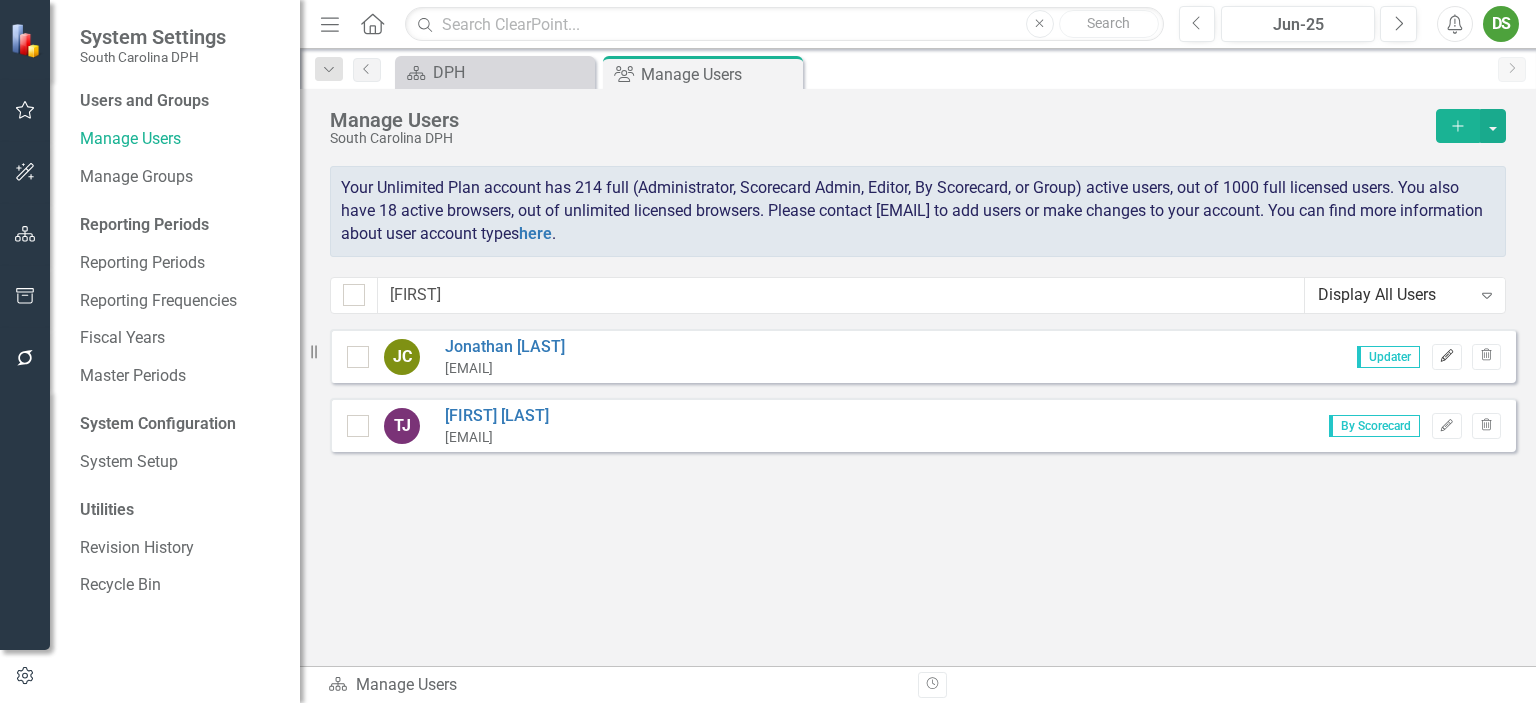 click on "Edit" at bounding box center (1446, 356) 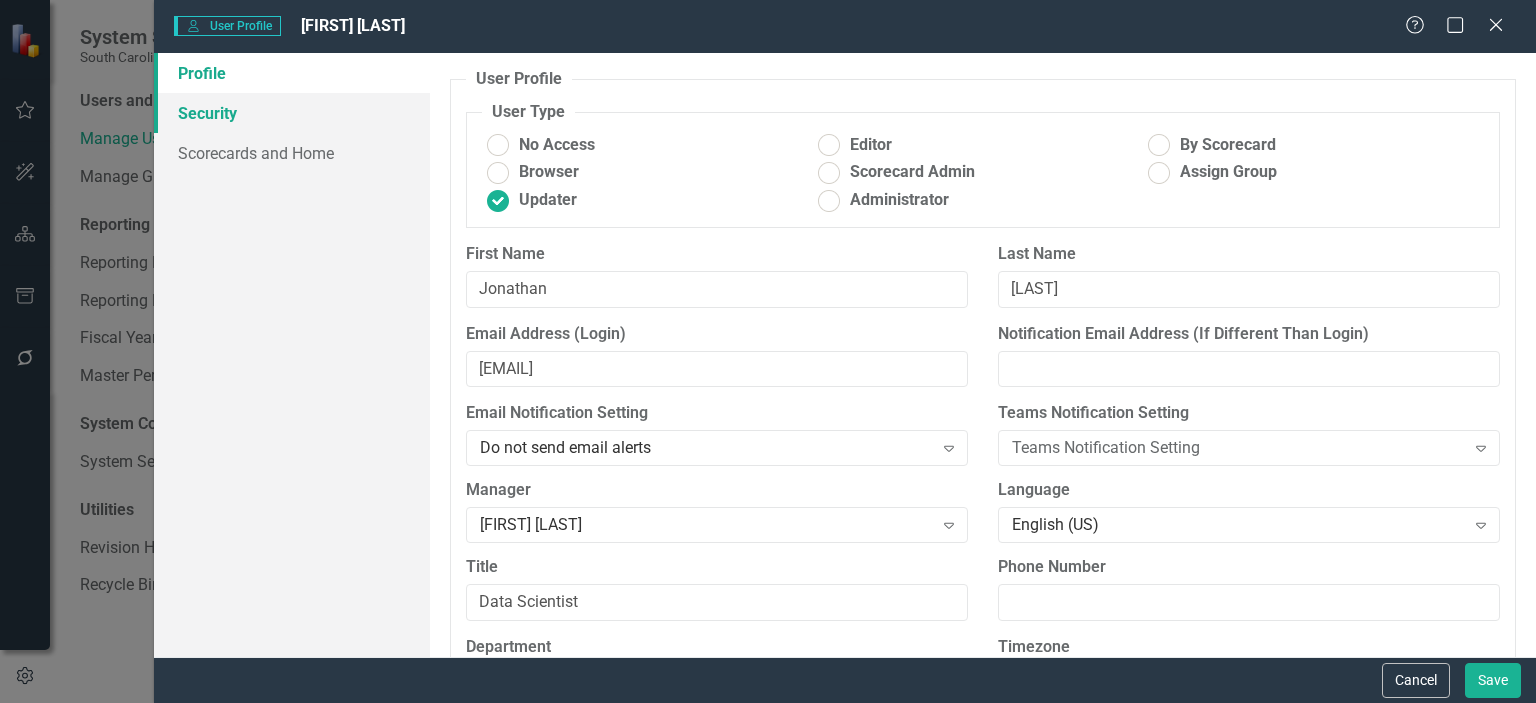click on "Security" at bounding box center (292, 113) 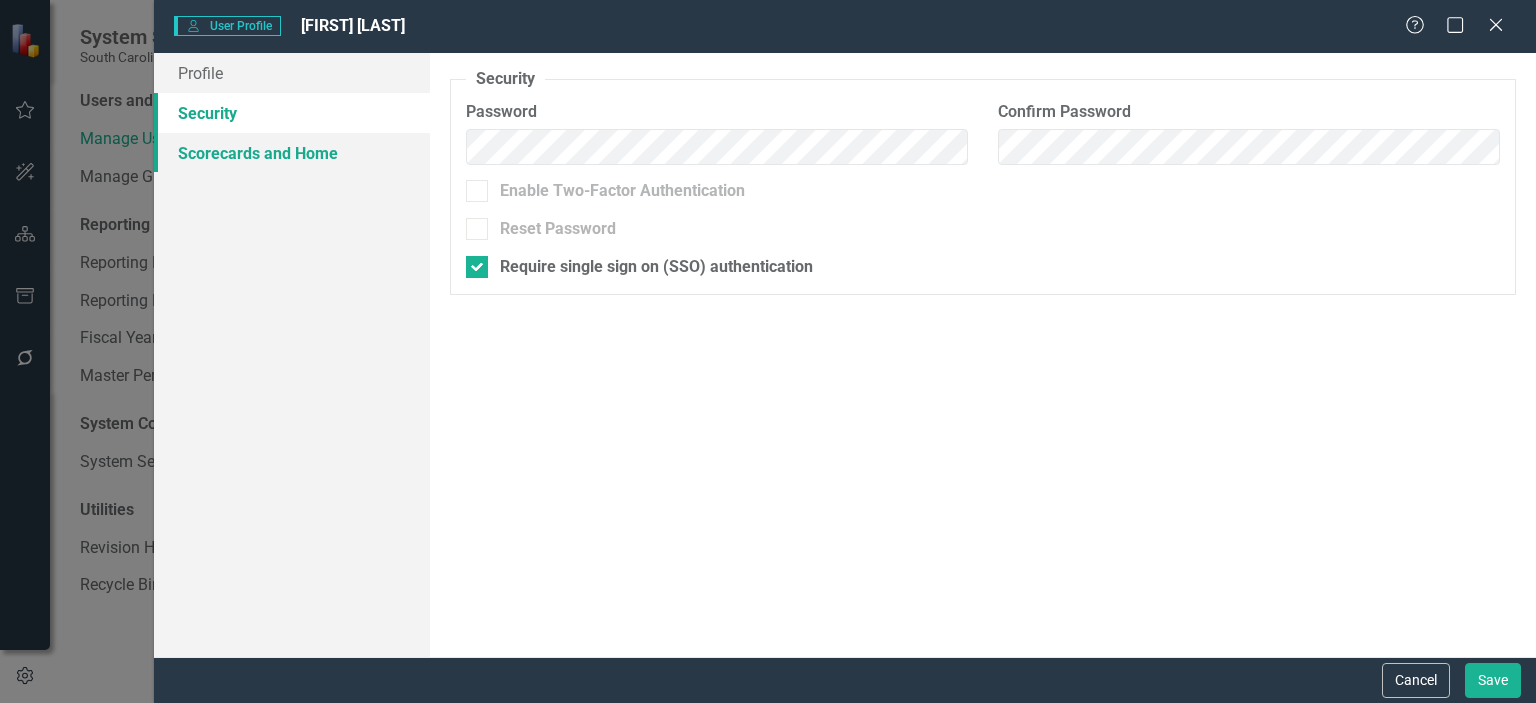 click on "Scorecards and Home" at bounding box center [292, 153] 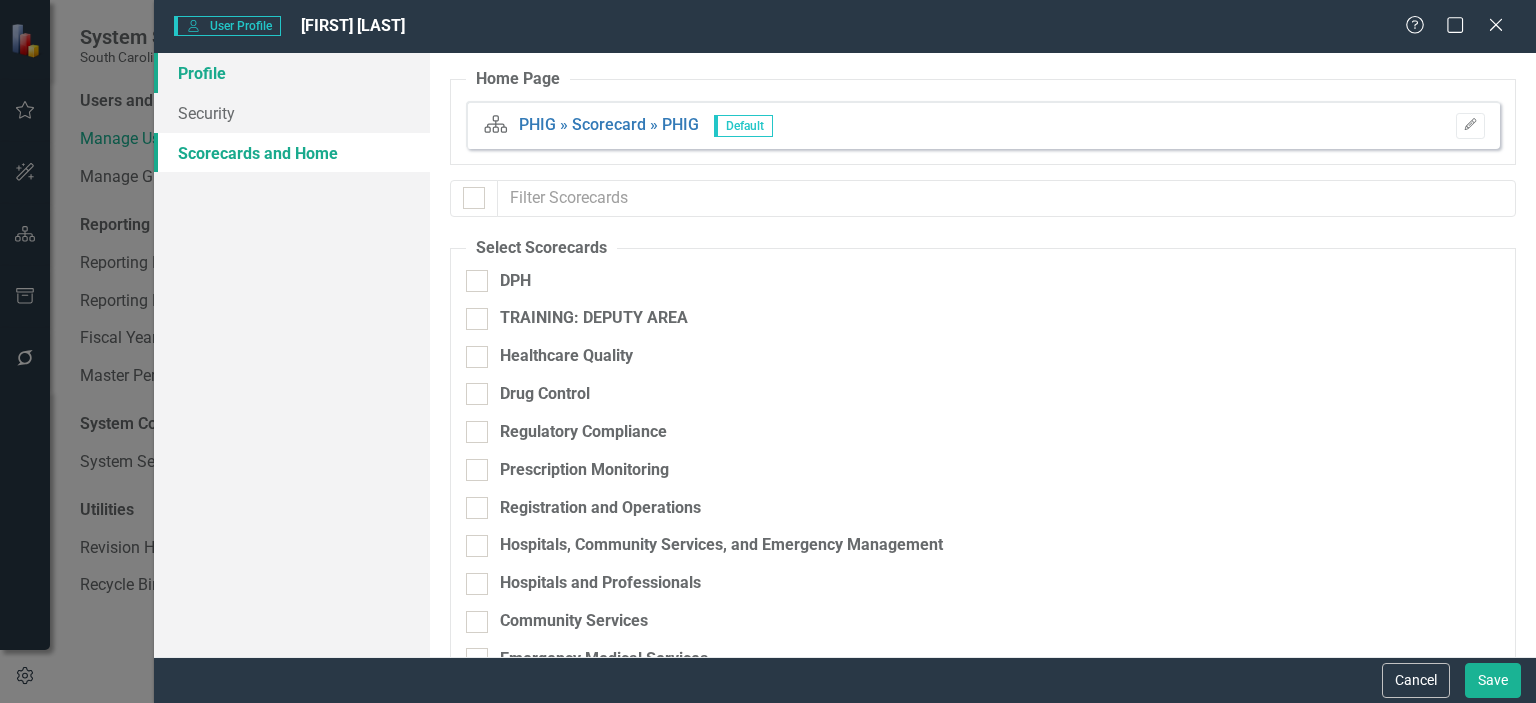 click on "Profile" at bounding box center [292, 73] 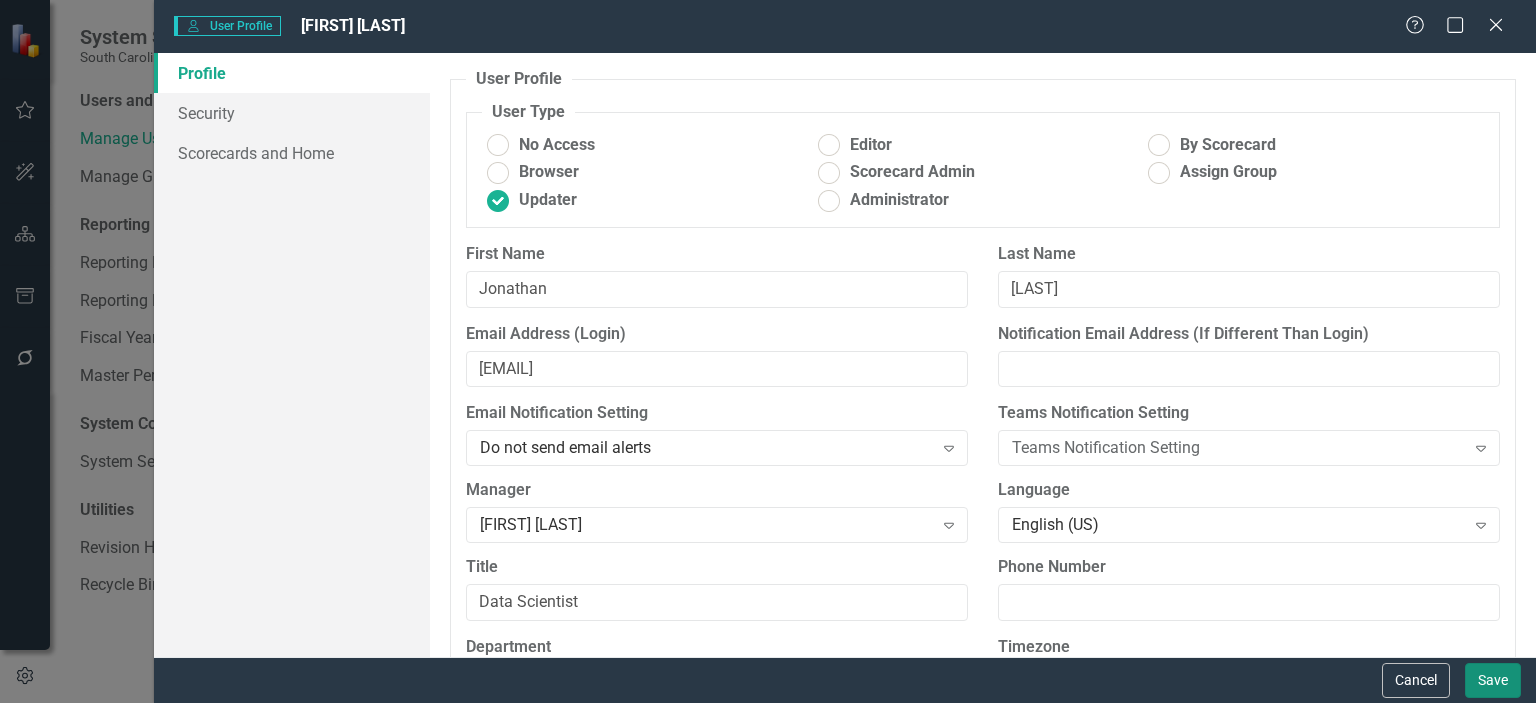 click on "Save" at bounding box center (1493, 680) 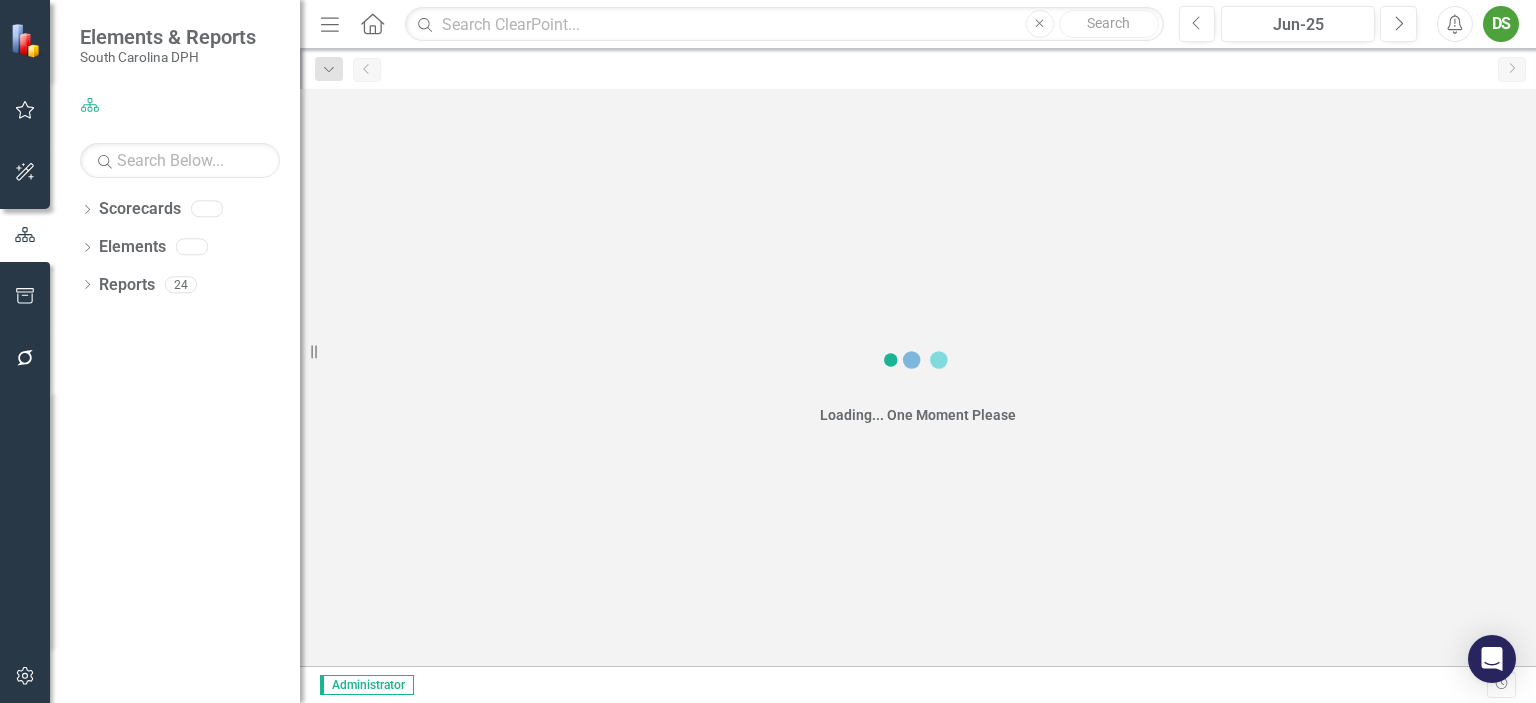 scroll, scrollTop: 0, scrollLeft: 0, axis: both 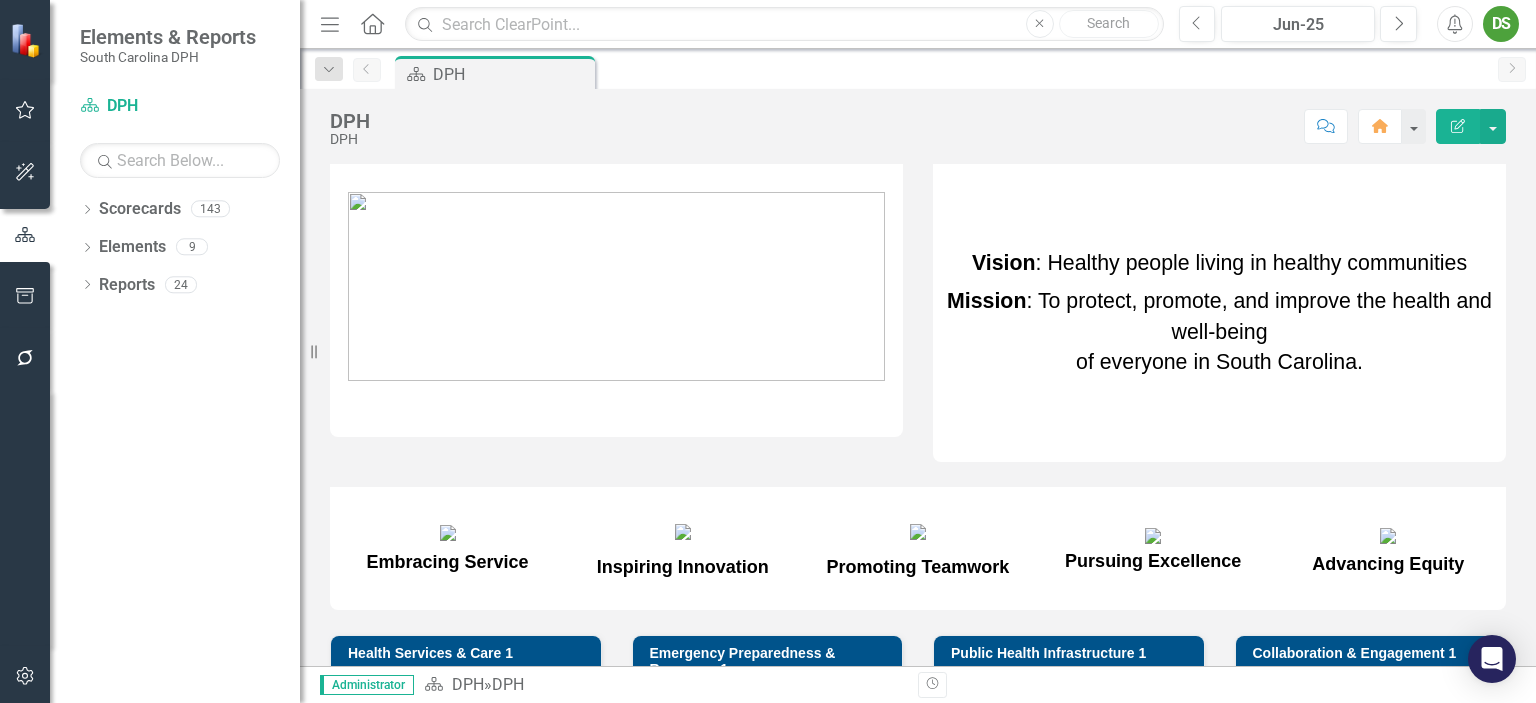click at bounding box center [24, 676] 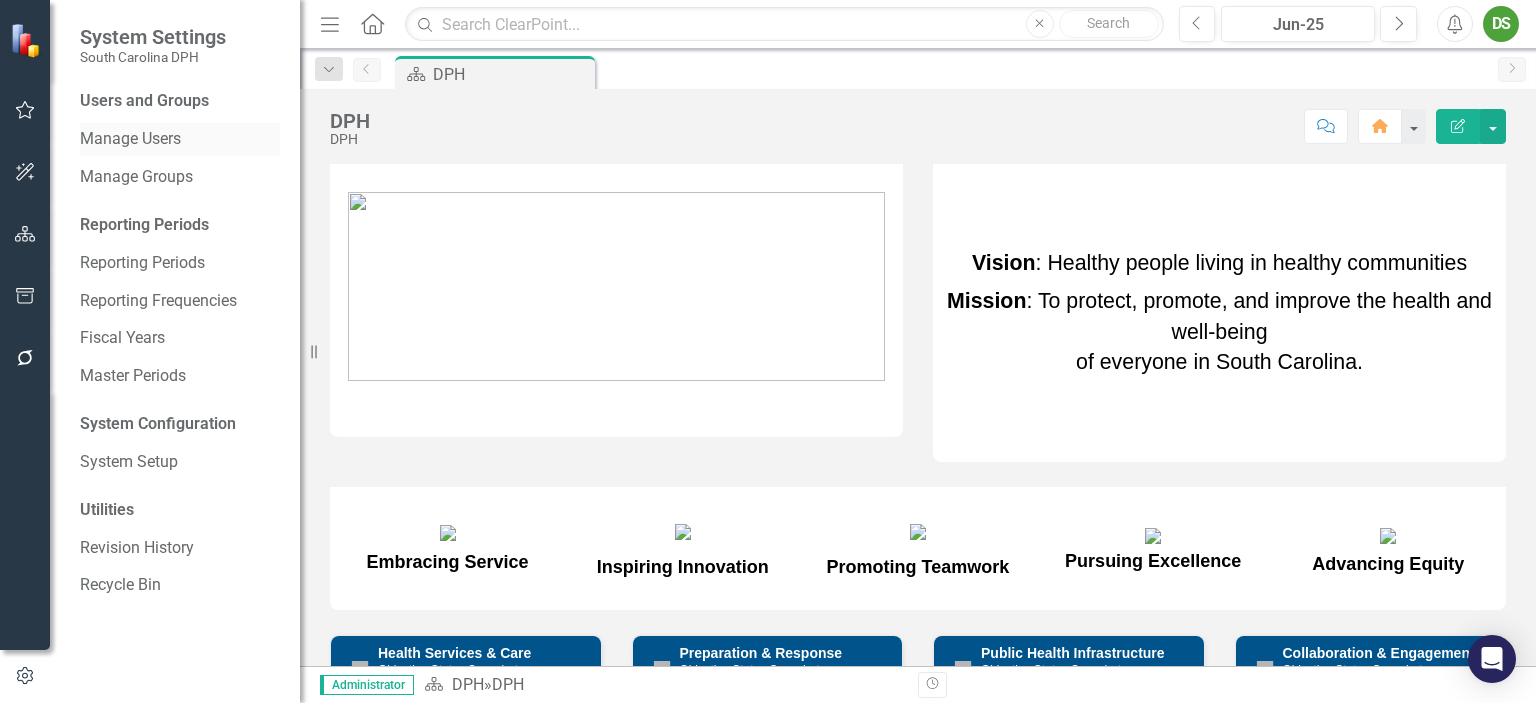 click on "Manage Users" at bounding box center [180, 139] 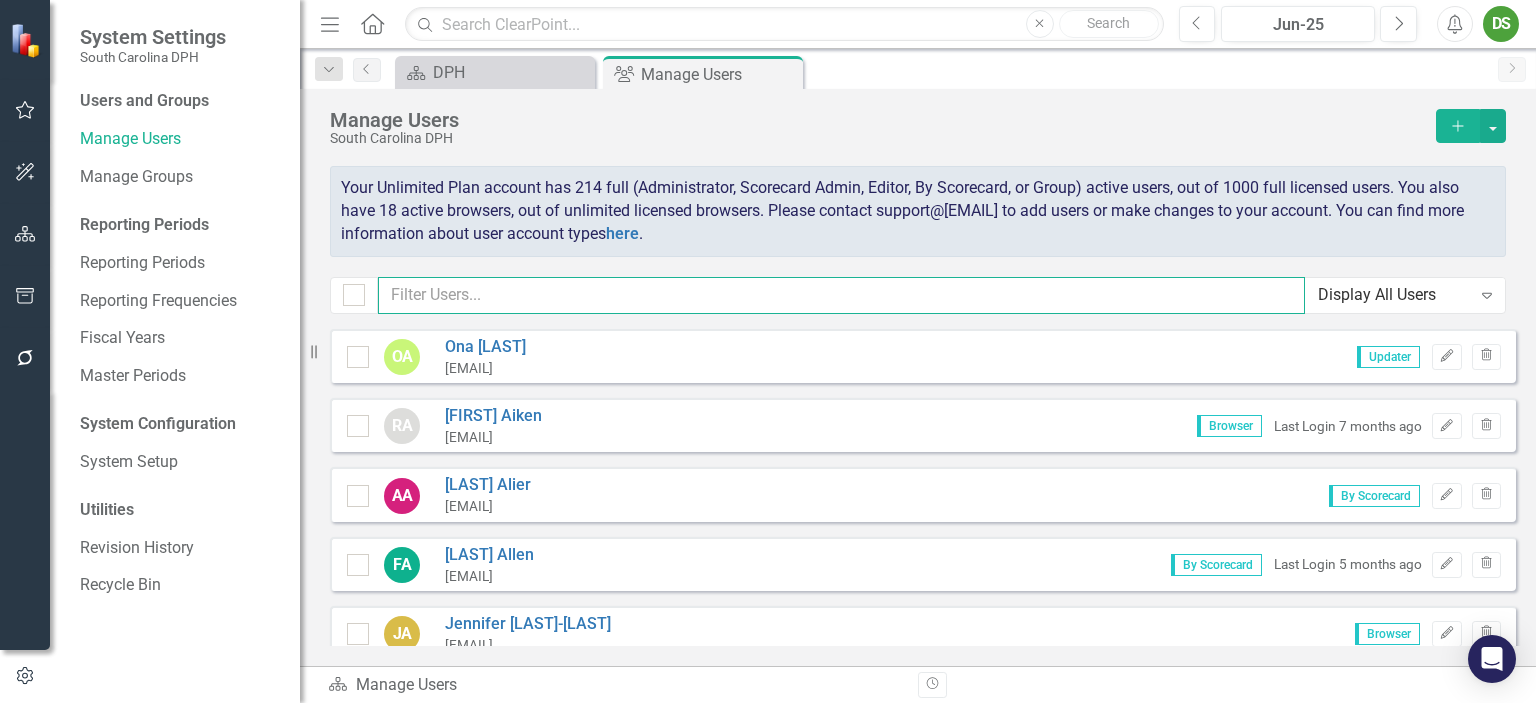 click at bounding box center (841, 295) 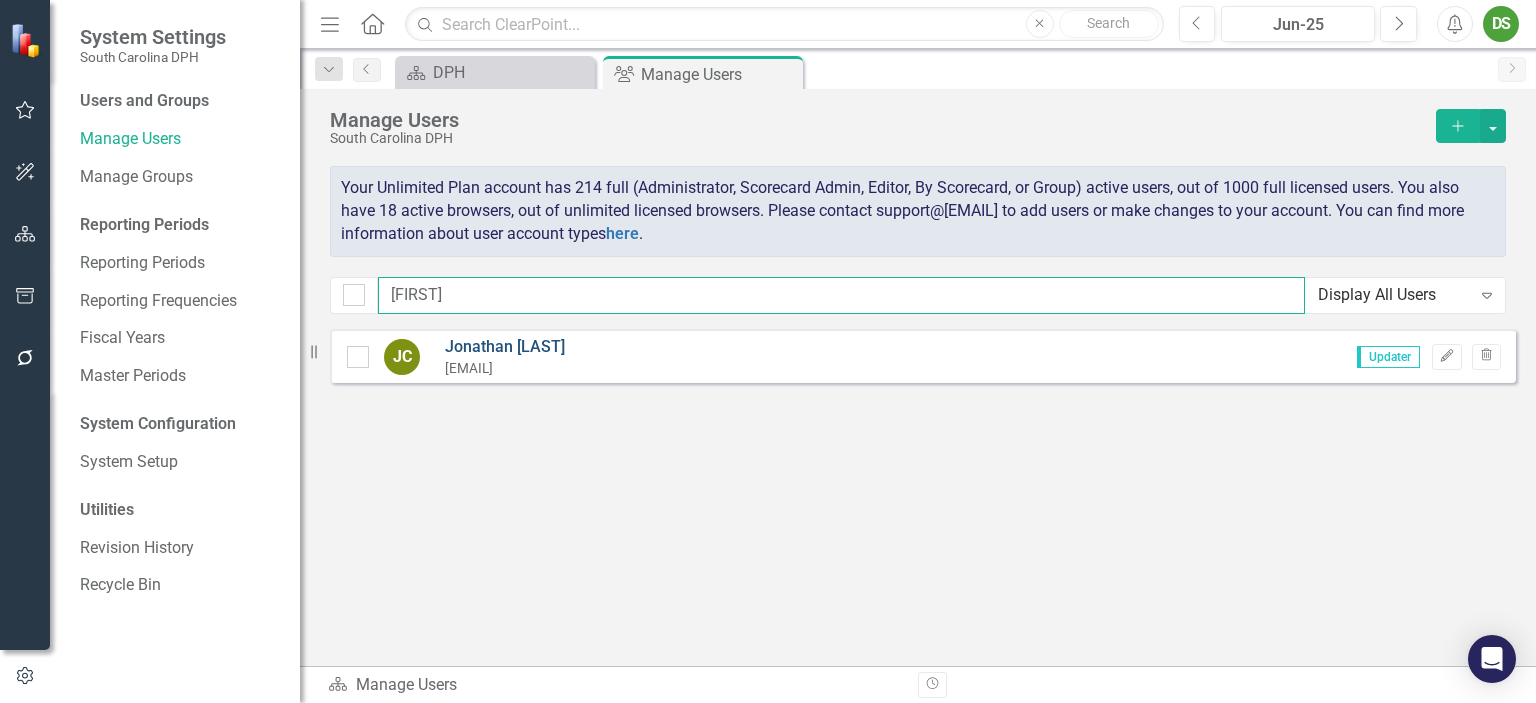 type on "jonath" 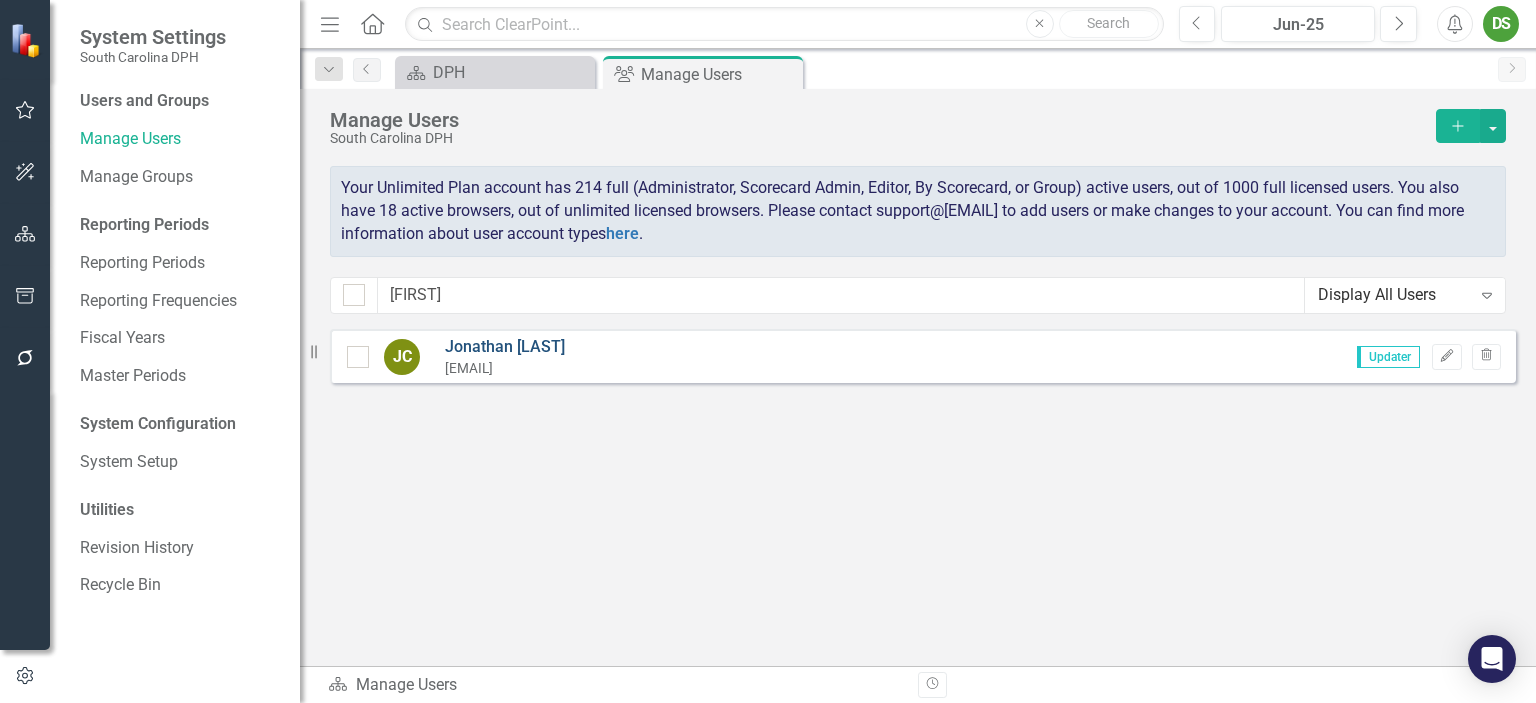 click on "Jonathan    Camacho" at bounding box center (505, 347) 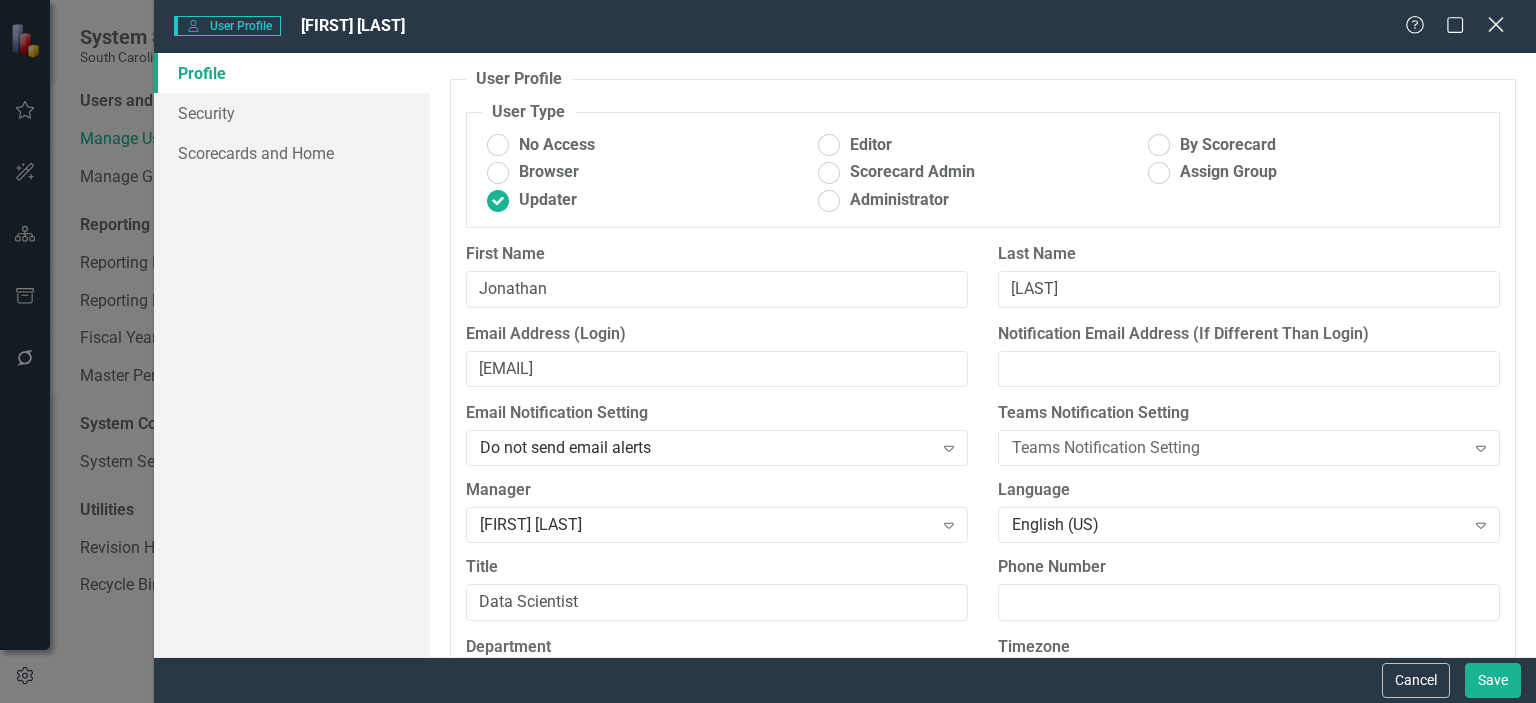 click at bounding box center [1495, 24] 